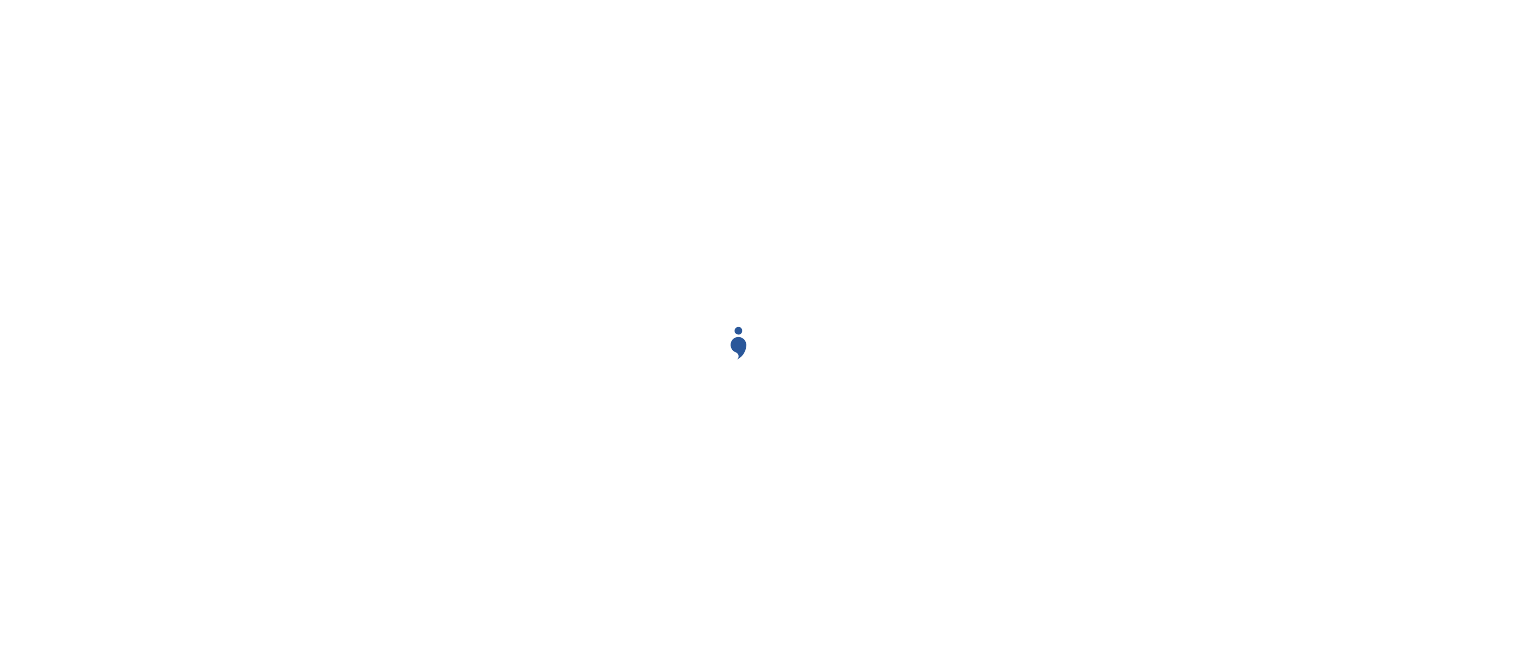 scroll, scrollTop: 0, scrollLeft: 0, axis: both 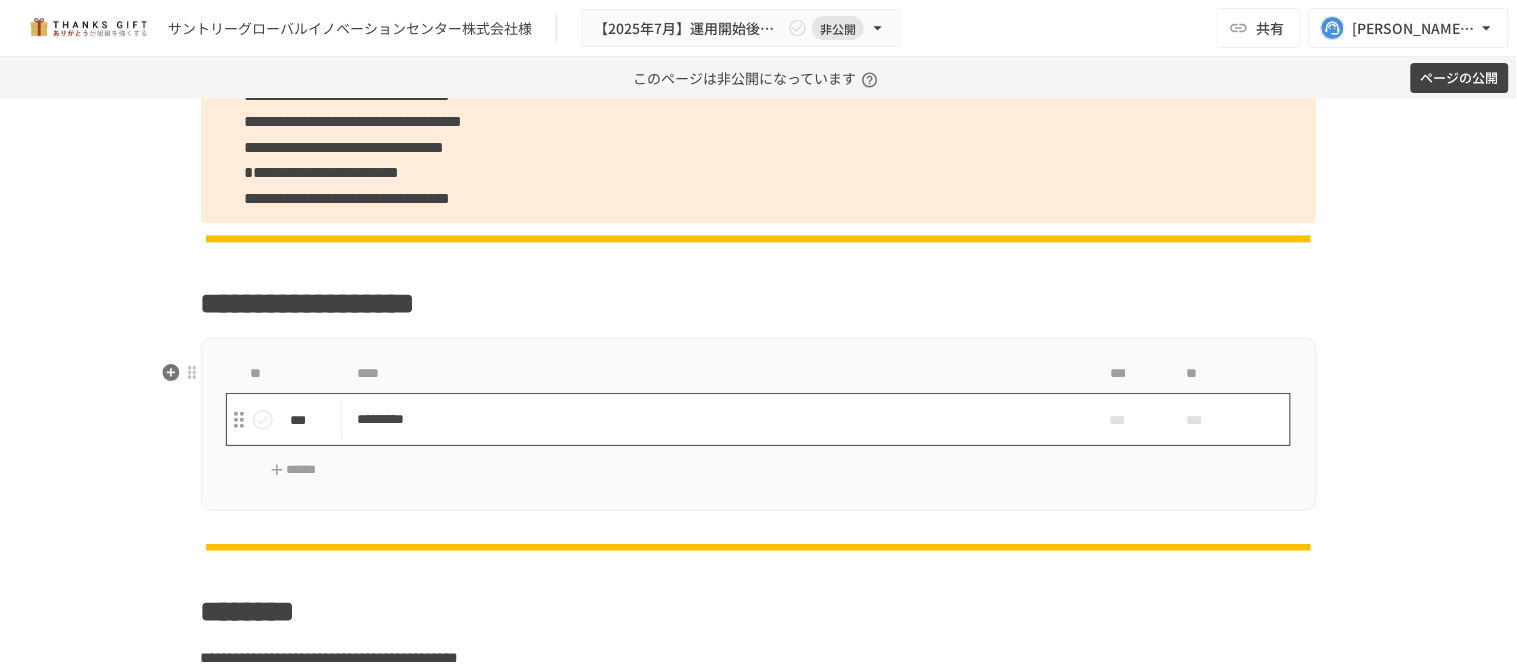 click on "*********" at bounding box center [716, 419] 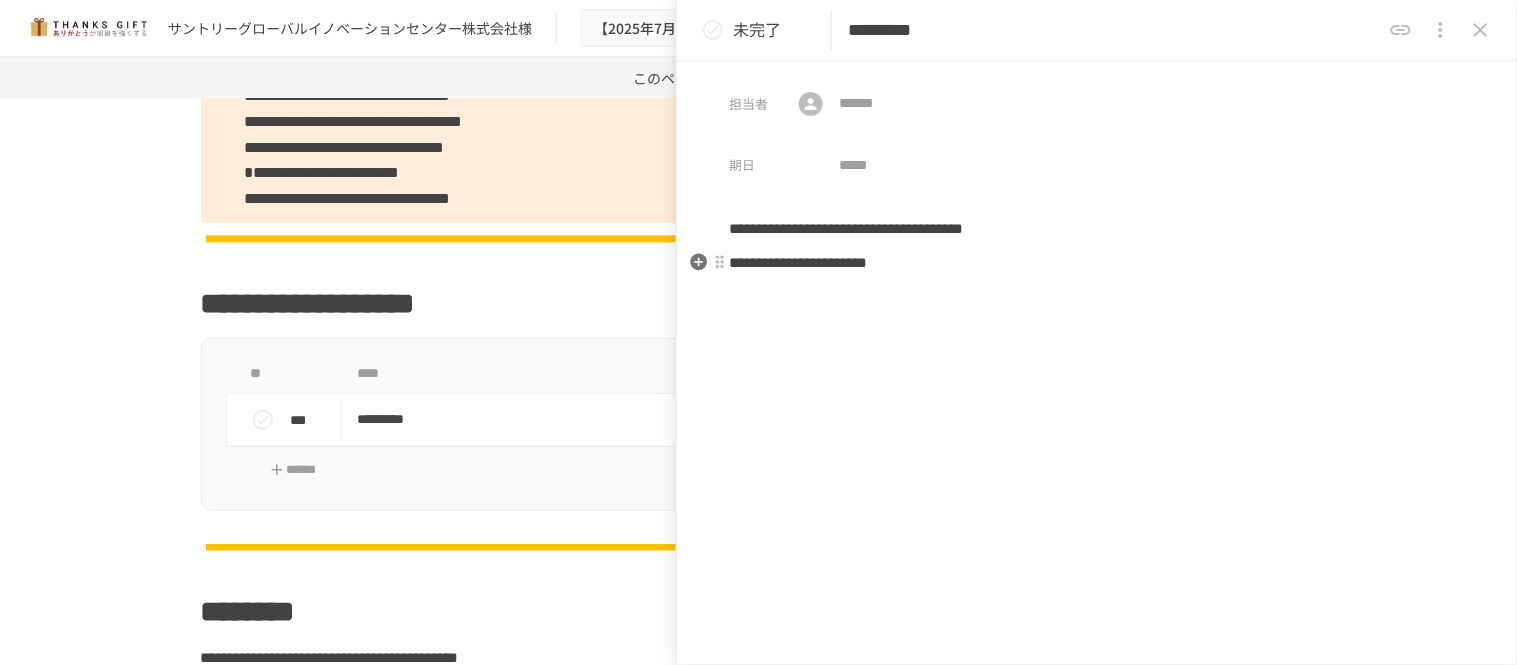 click on "**********" at bounding box center [1097, 400] 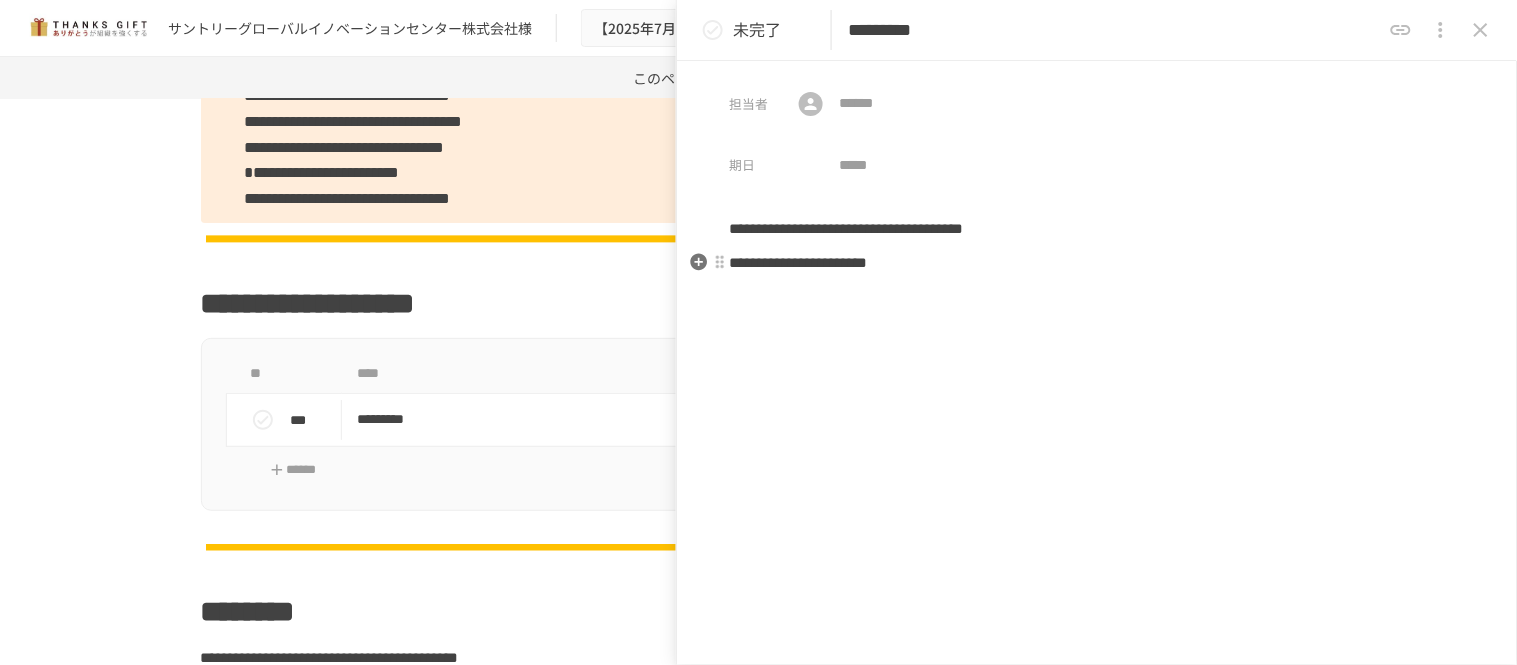 type 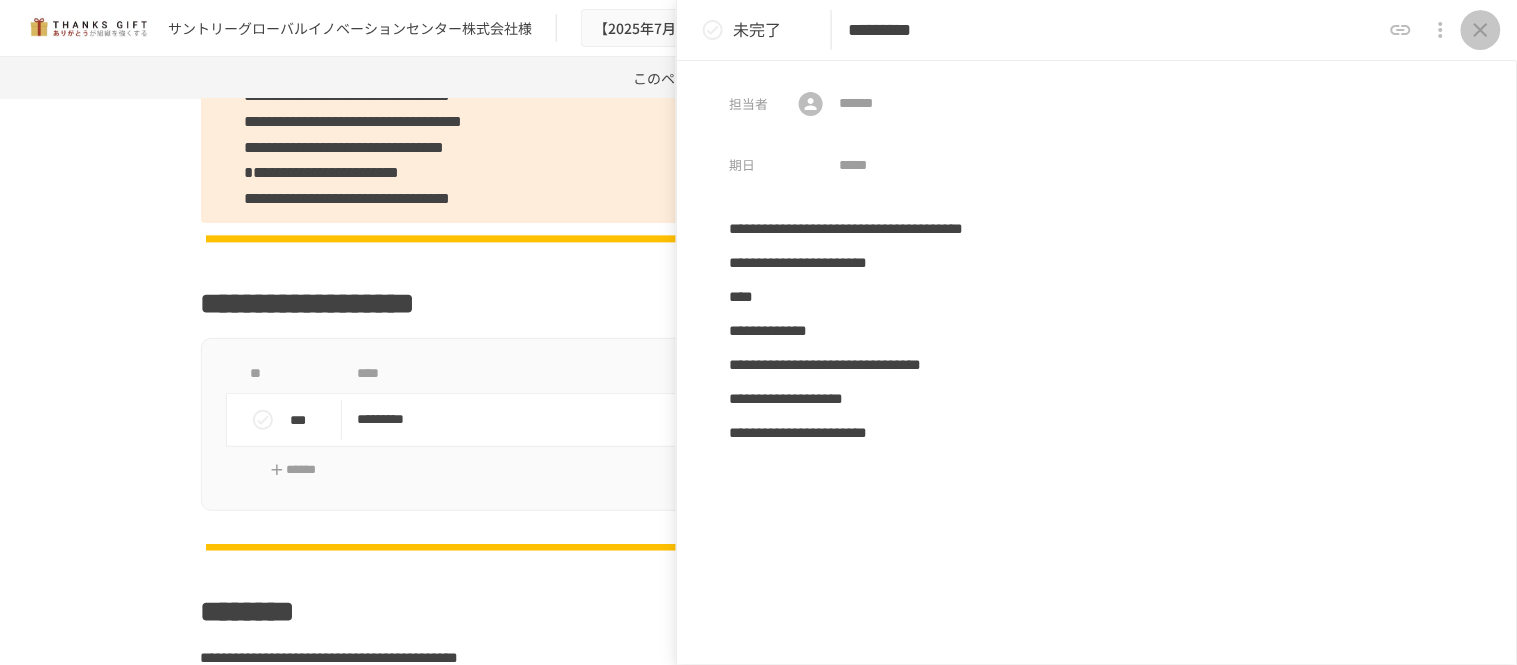 click at bounding box center (1481, 30) 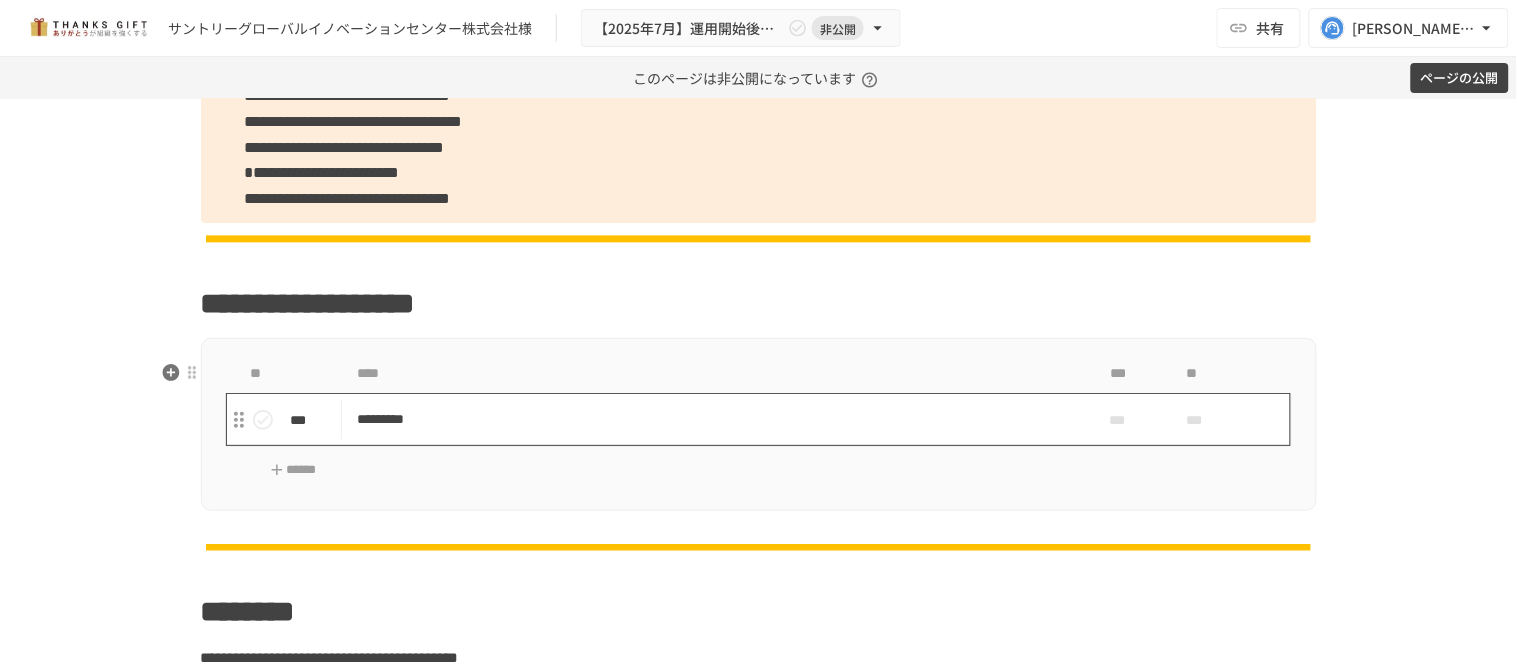 click on "*********" at bounding box center [716, 419] 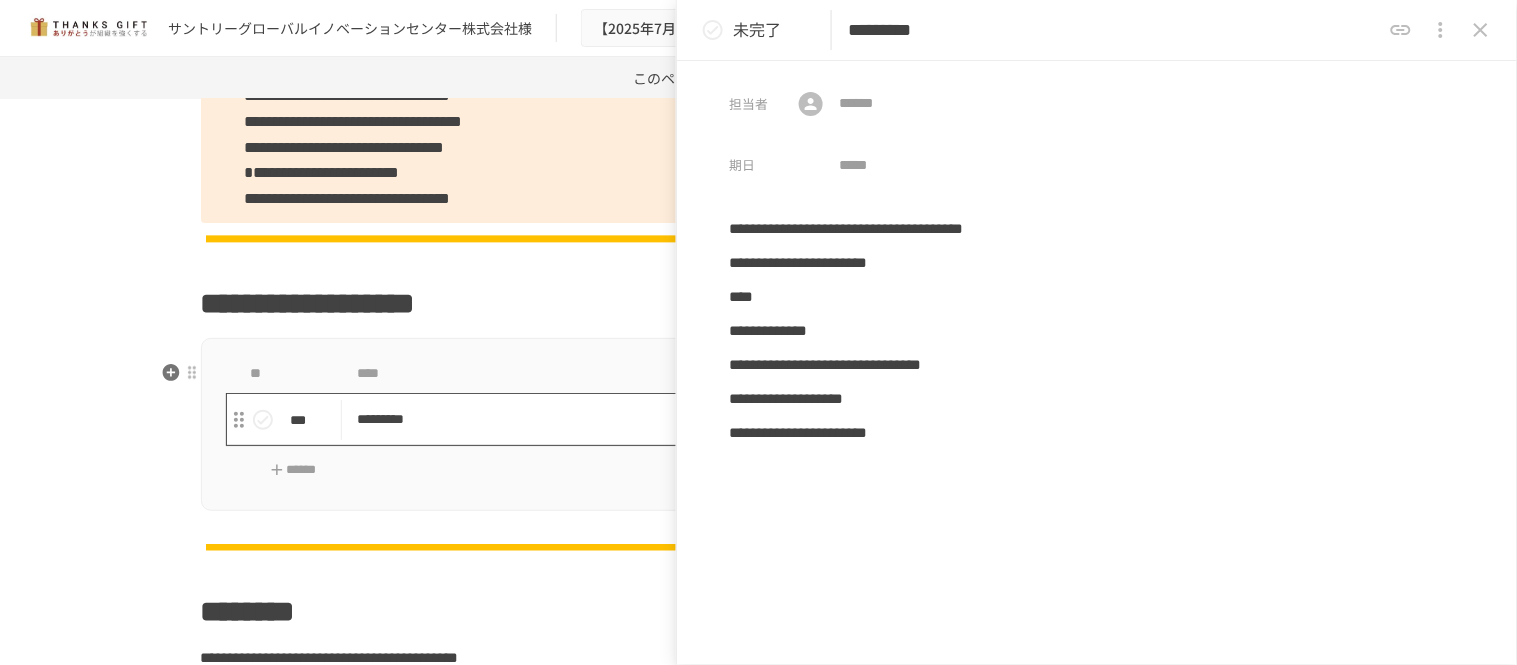 click on "**********" at bounding box center [758, 332] 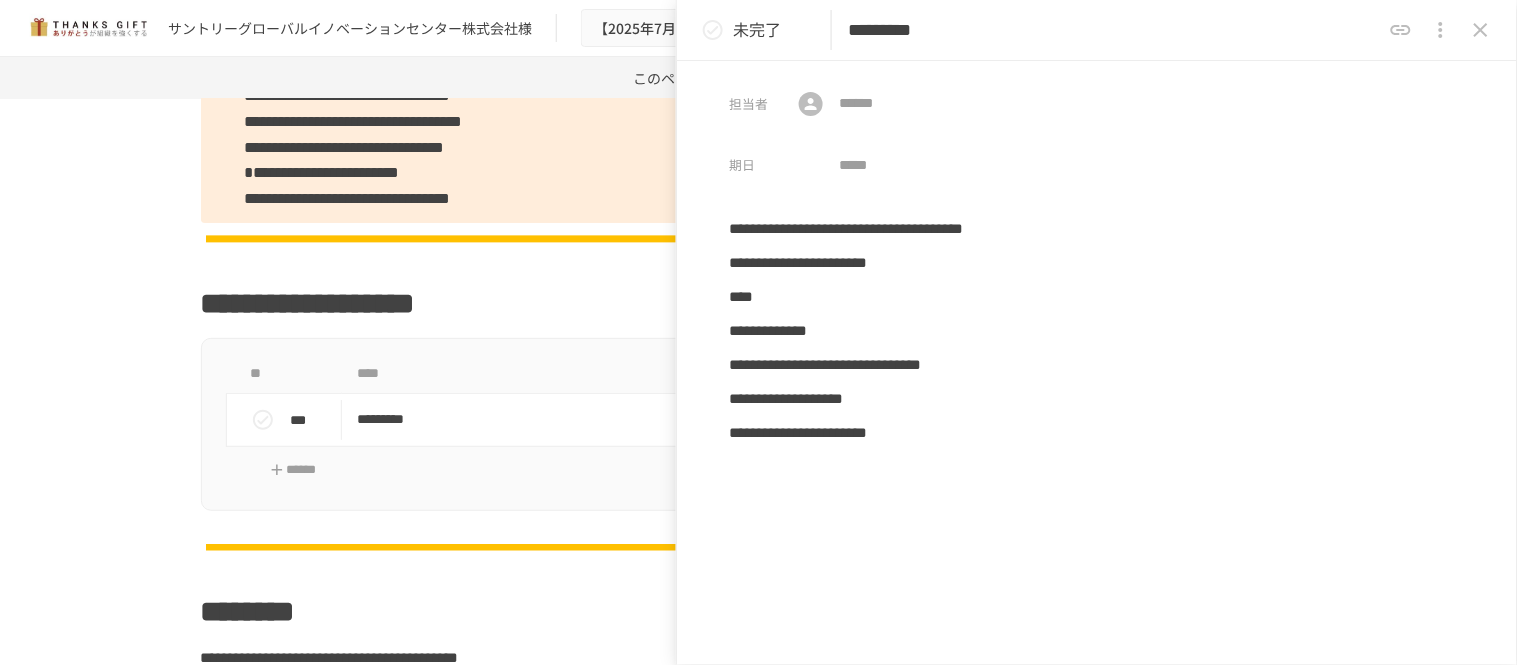 click on "**********" at bounding box center [1097, 485] 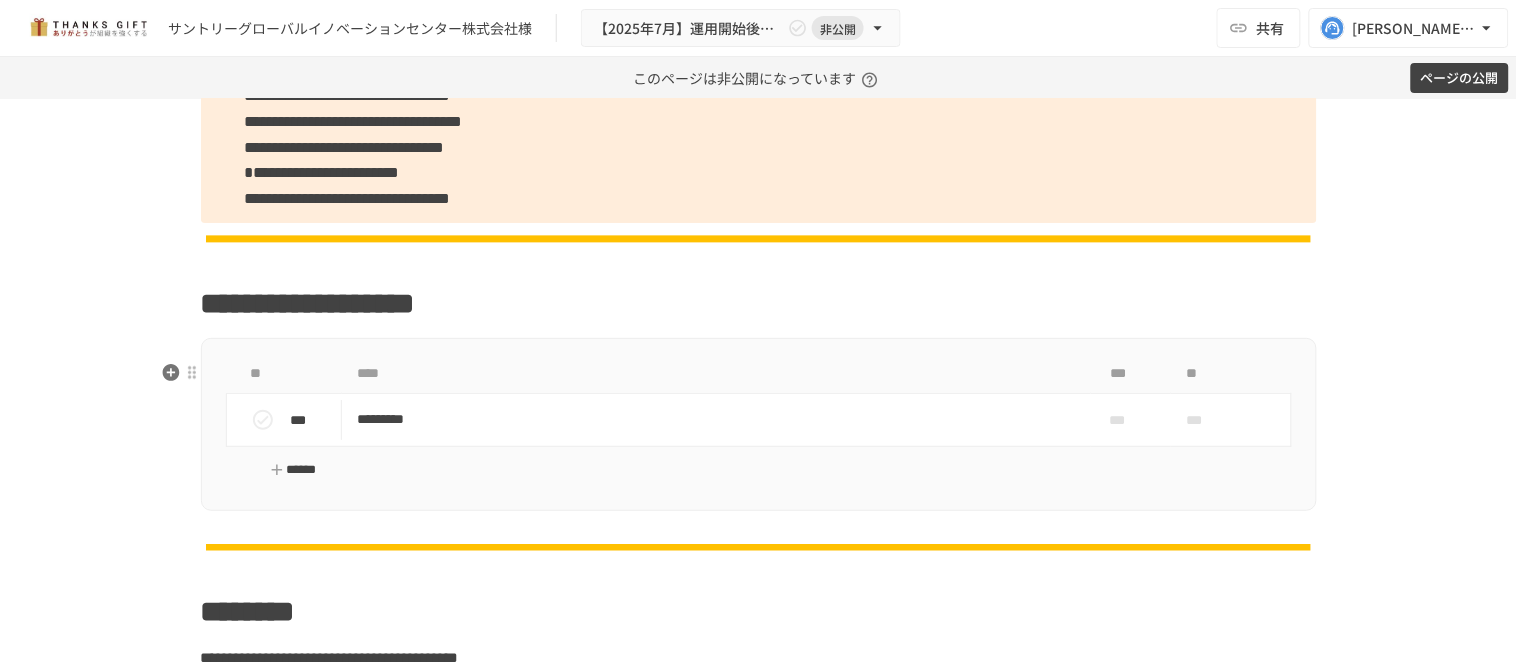 click on "******" at bounding box center [294, 470] 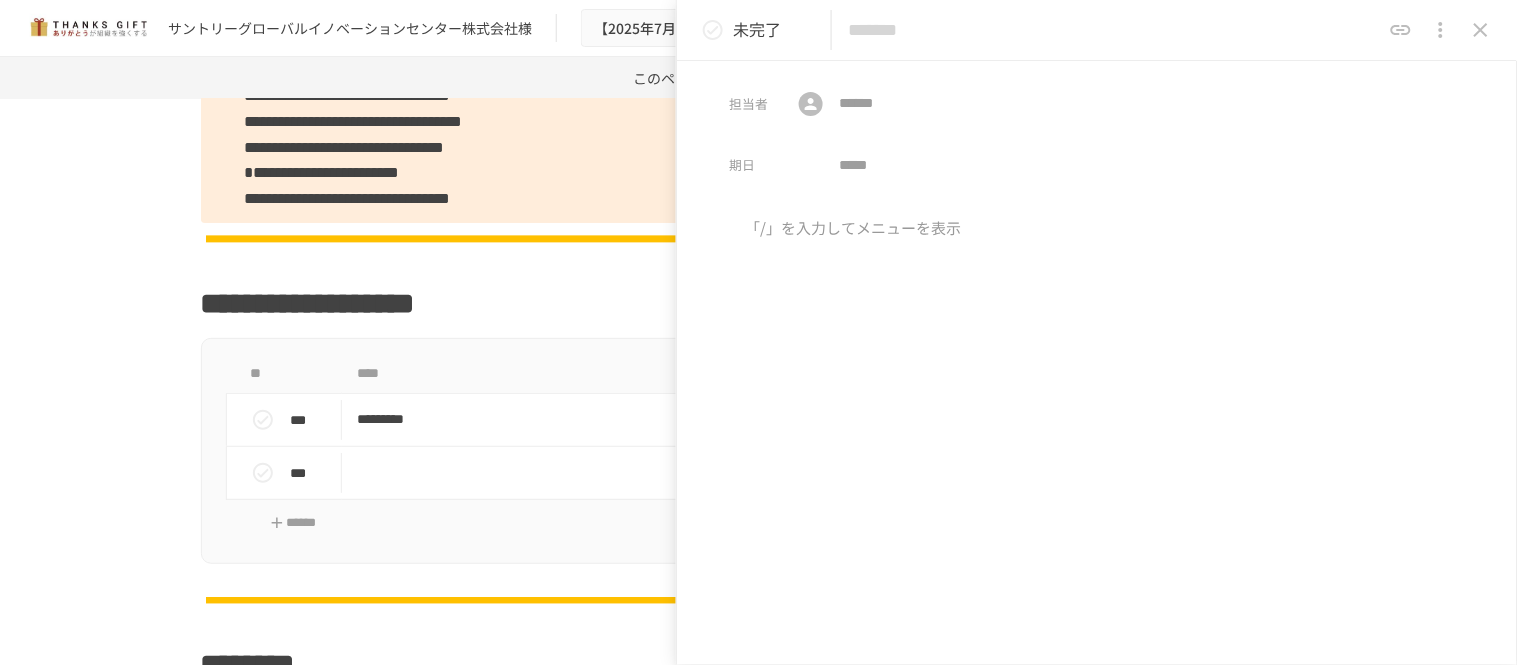 click at bounding box center [1097, 383] 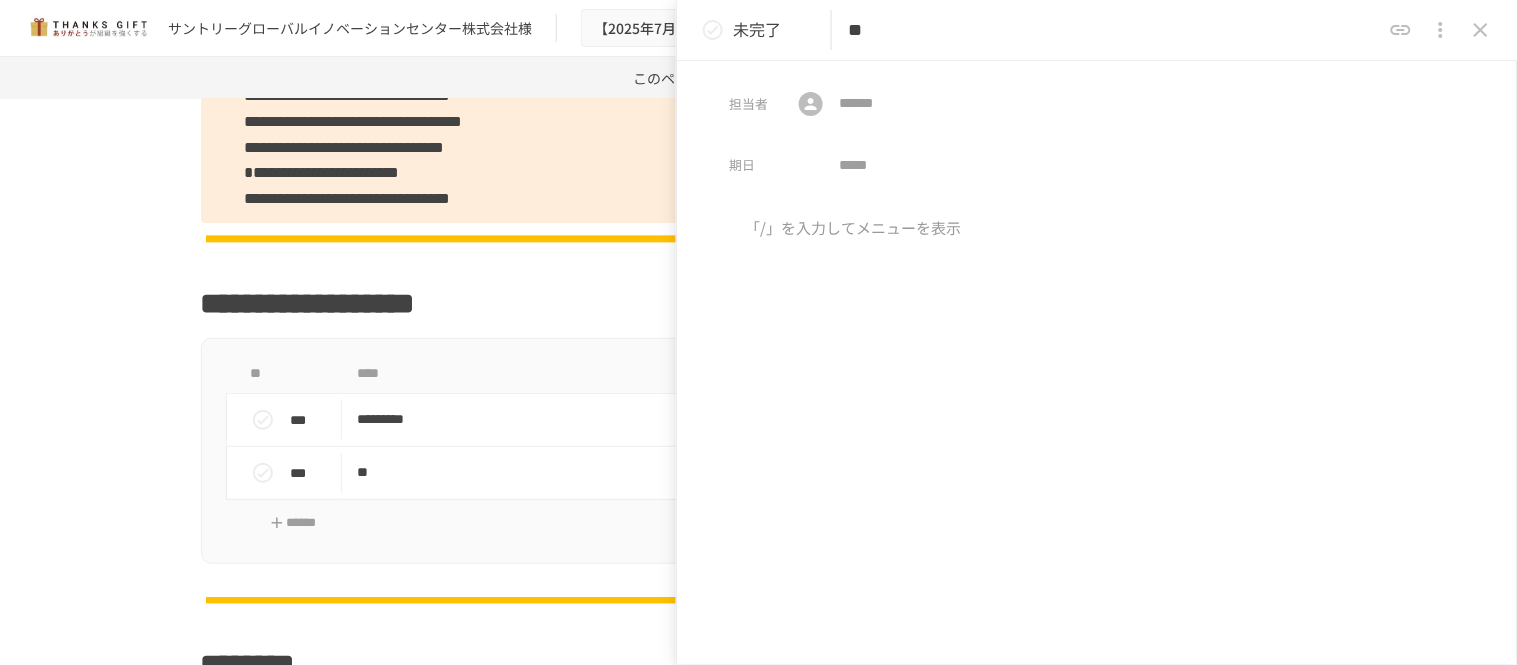 type on "**" 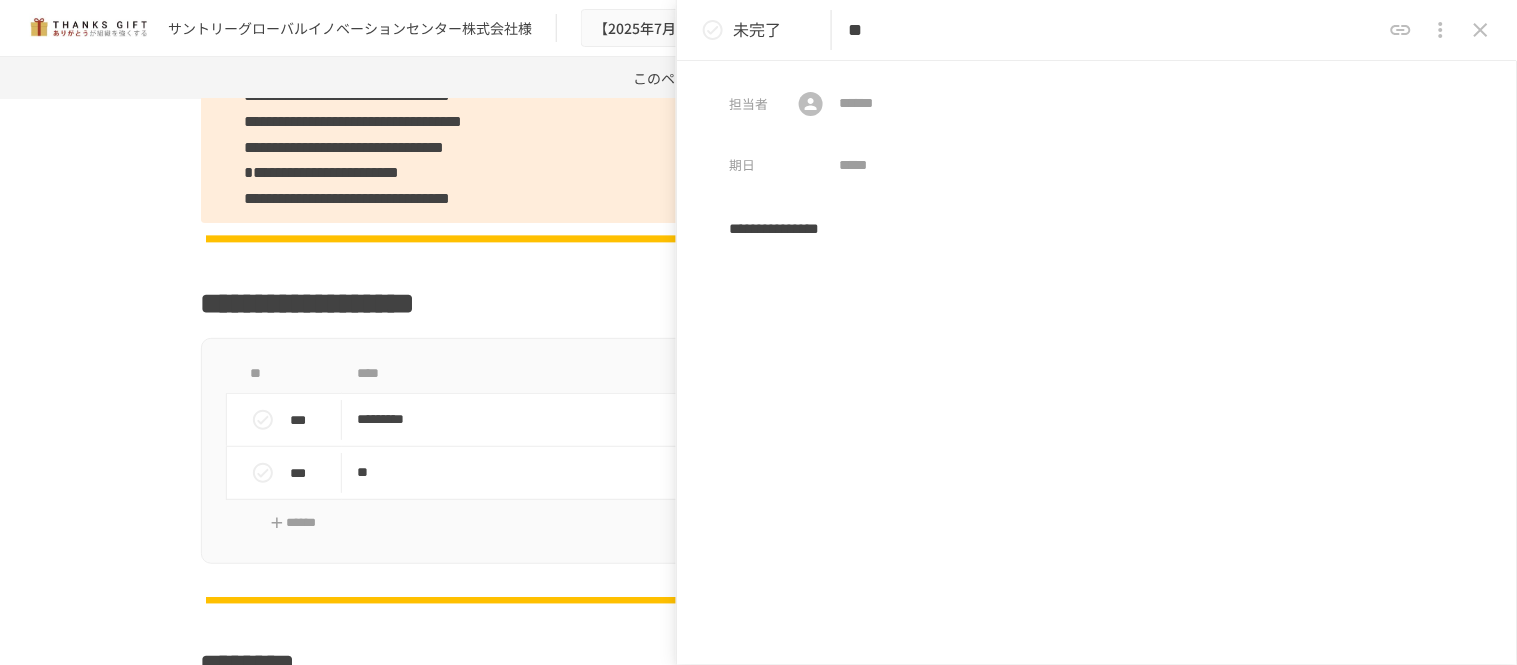 click at bounding box center (1441, 30) 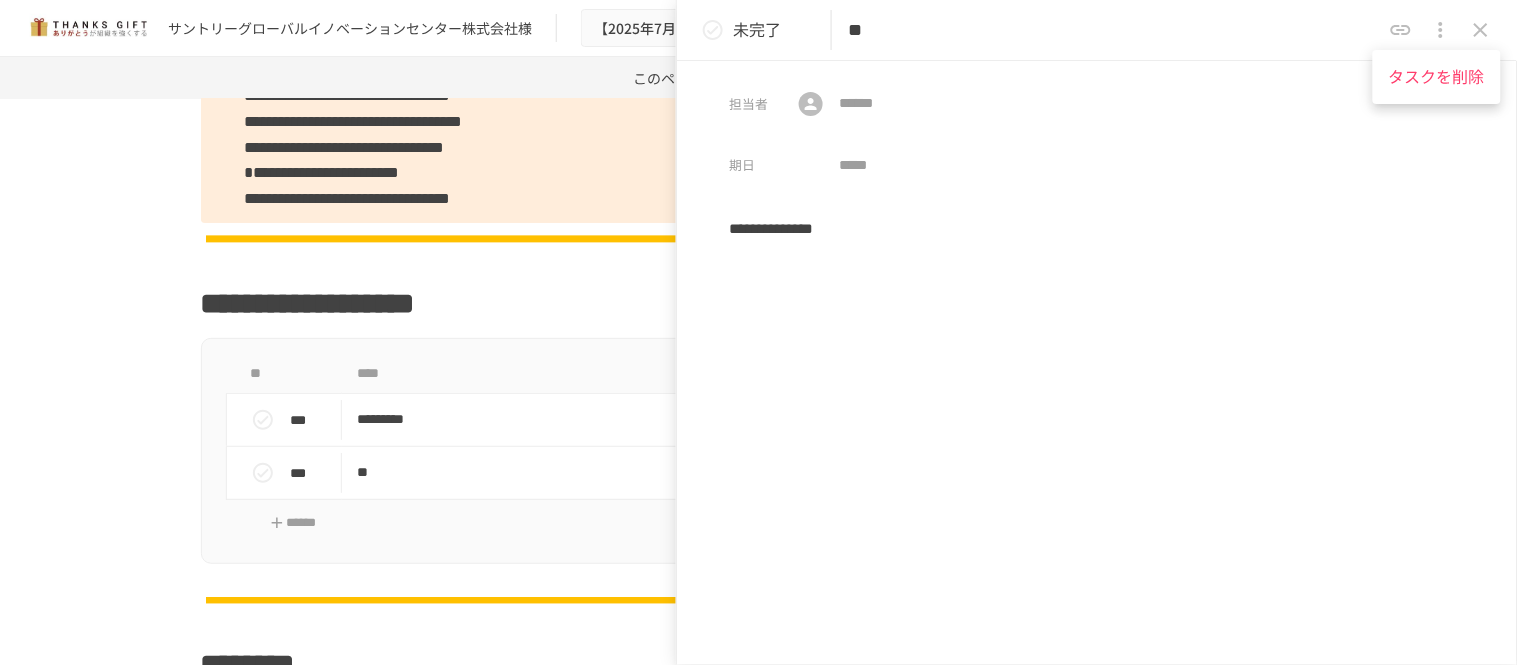 click at bounding box center [758, 332] 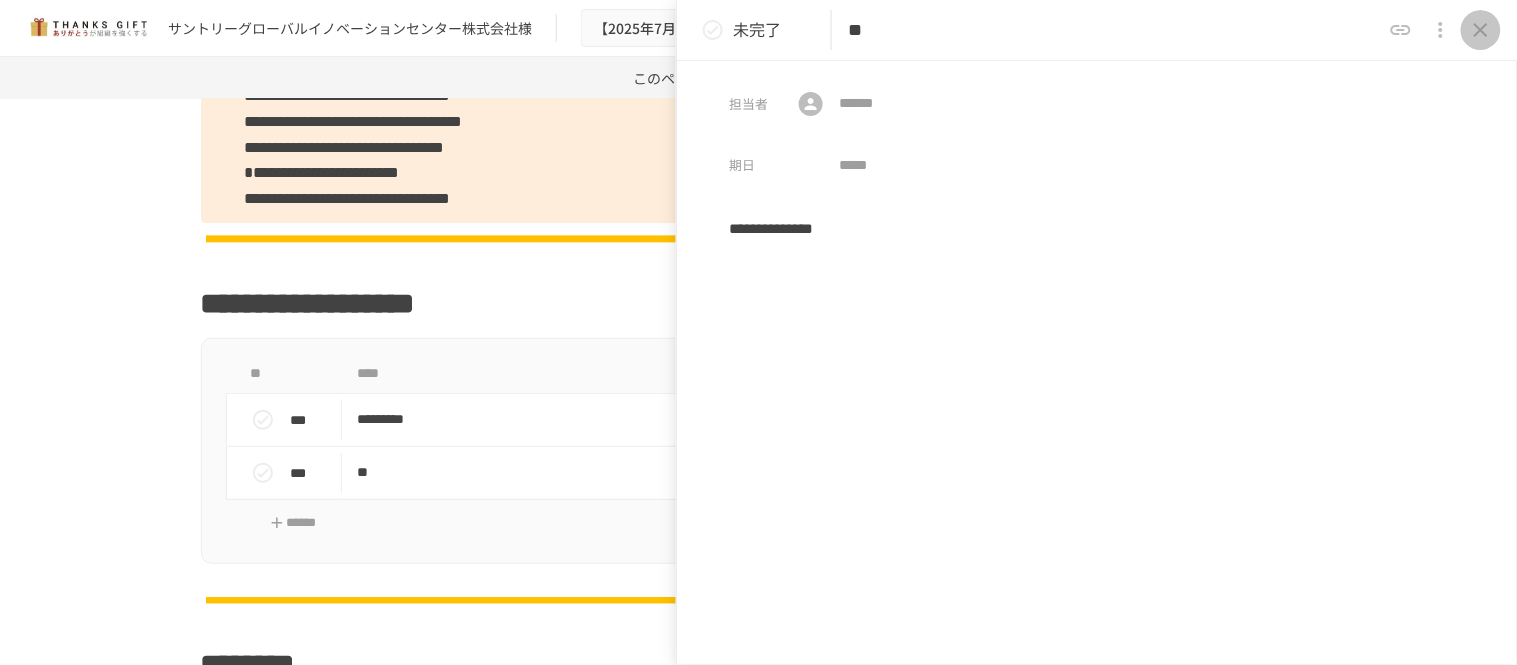 click 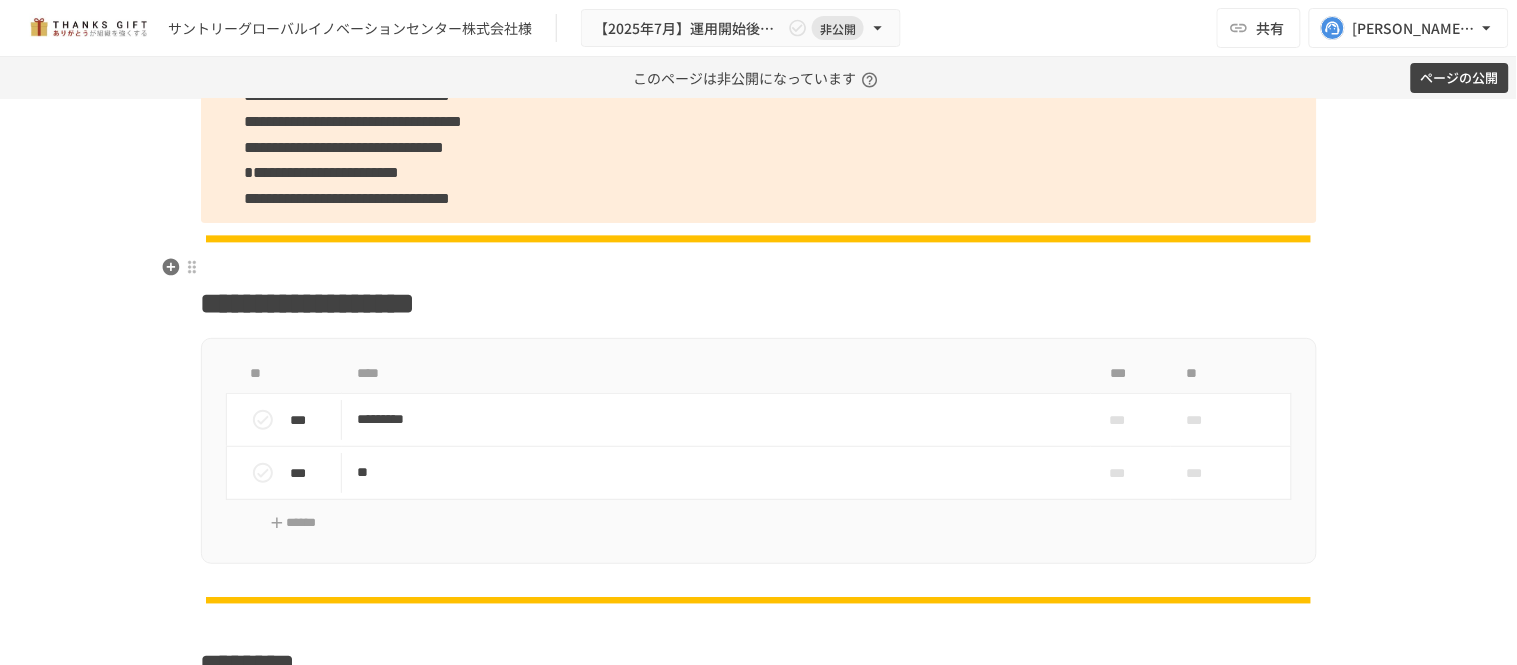 click at bounding box center [759, 238] 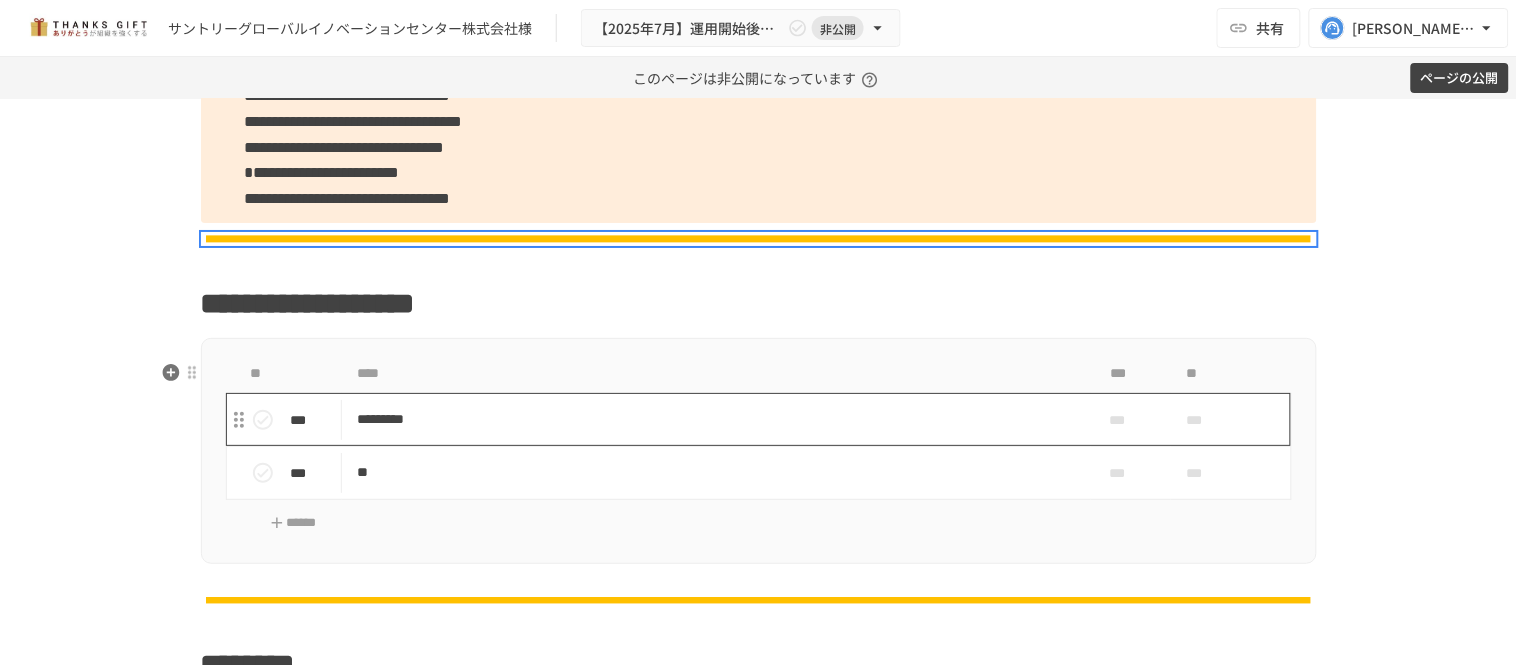 click on "*********" at bounding box center (716, 419) 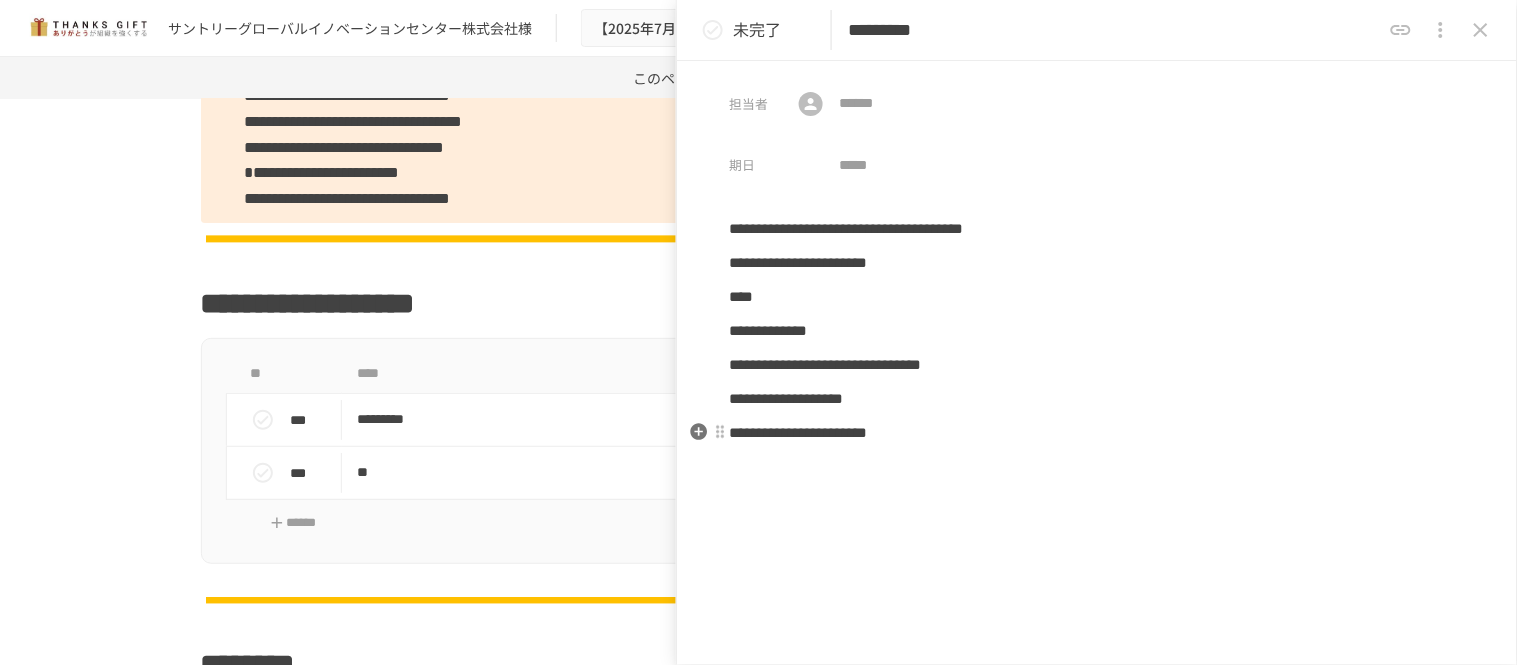 click on "**********" at bounding box center [1097, 485] 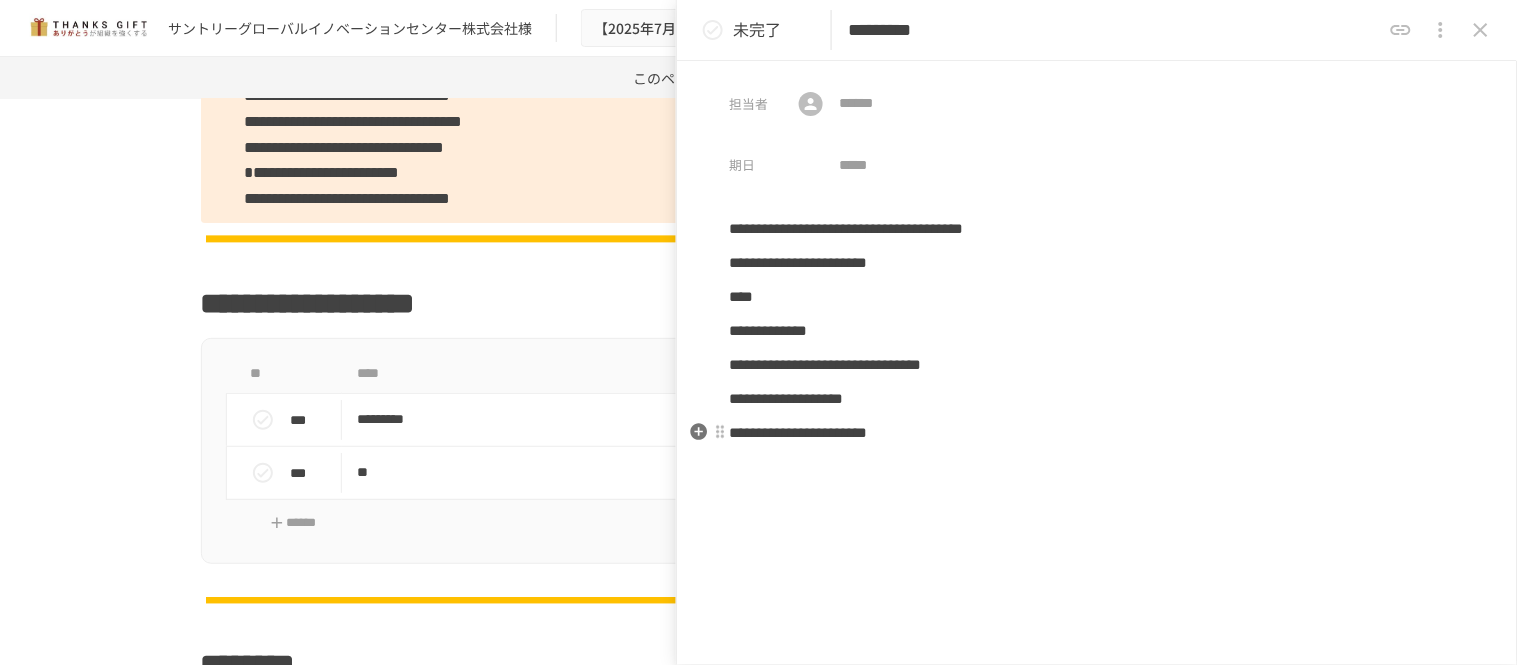 type 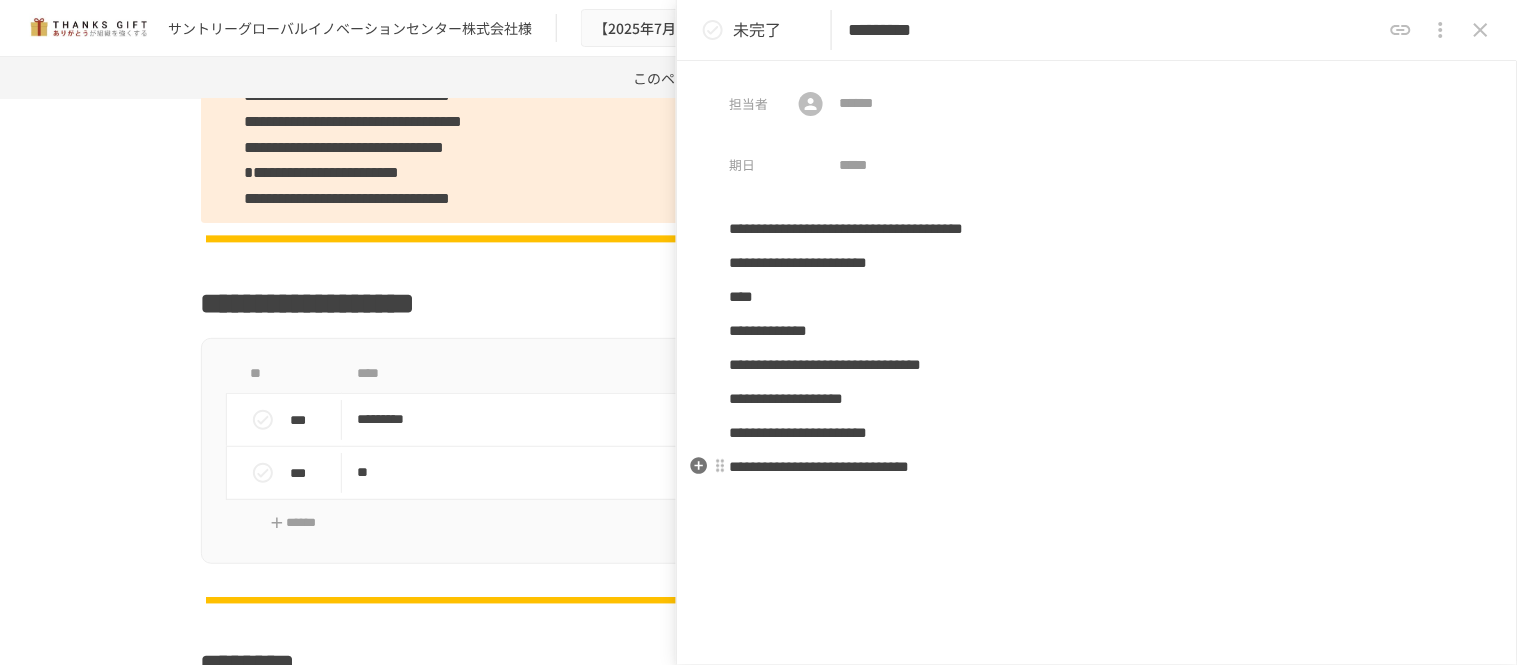 click on "**********" at bounding box center (1097, 502) 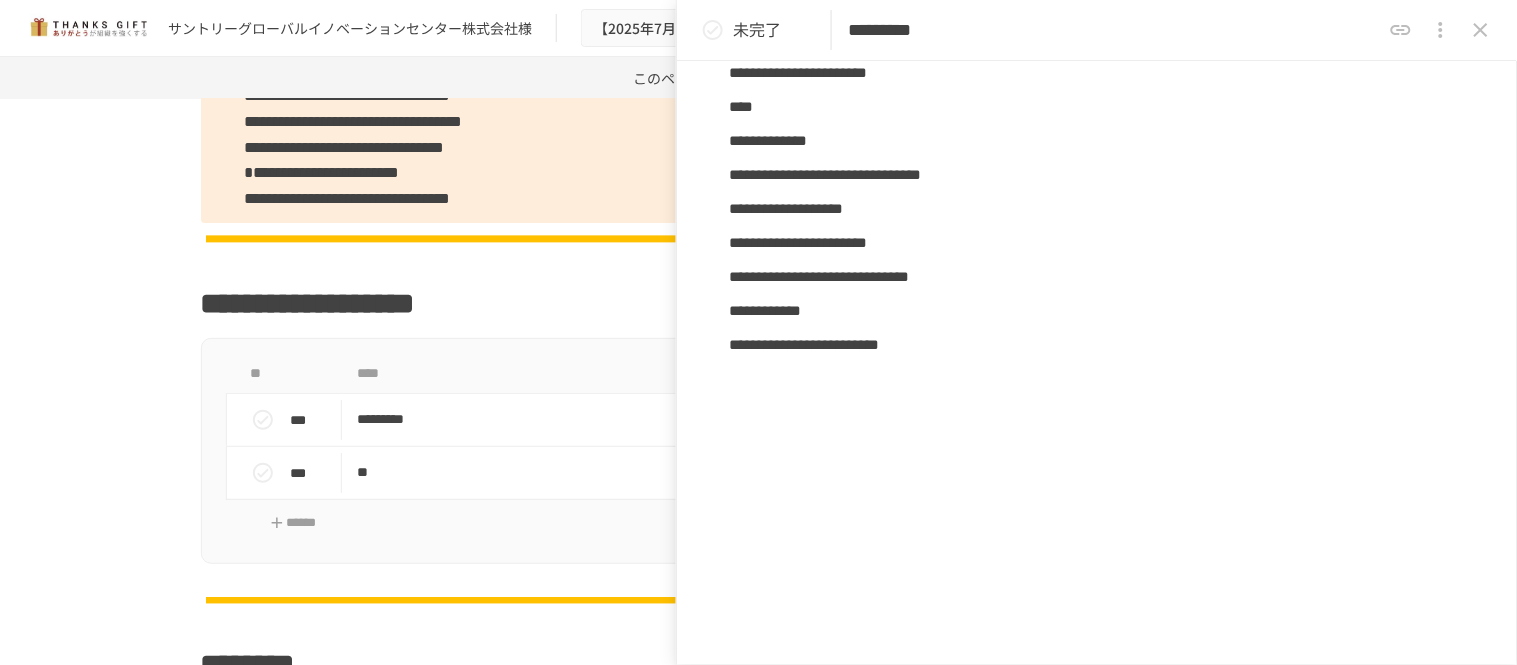 scroll, scrollTop: 214, scrollLeft: 0, axis: vertical 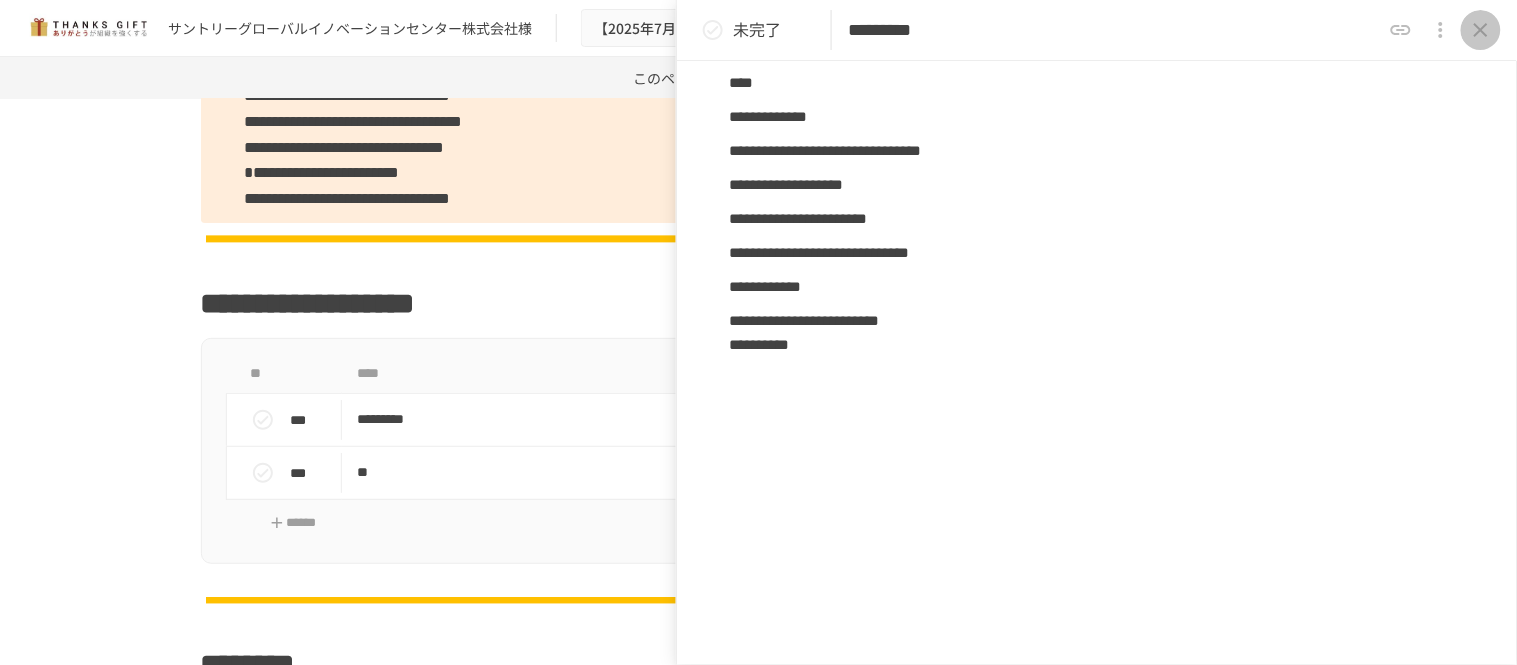 click 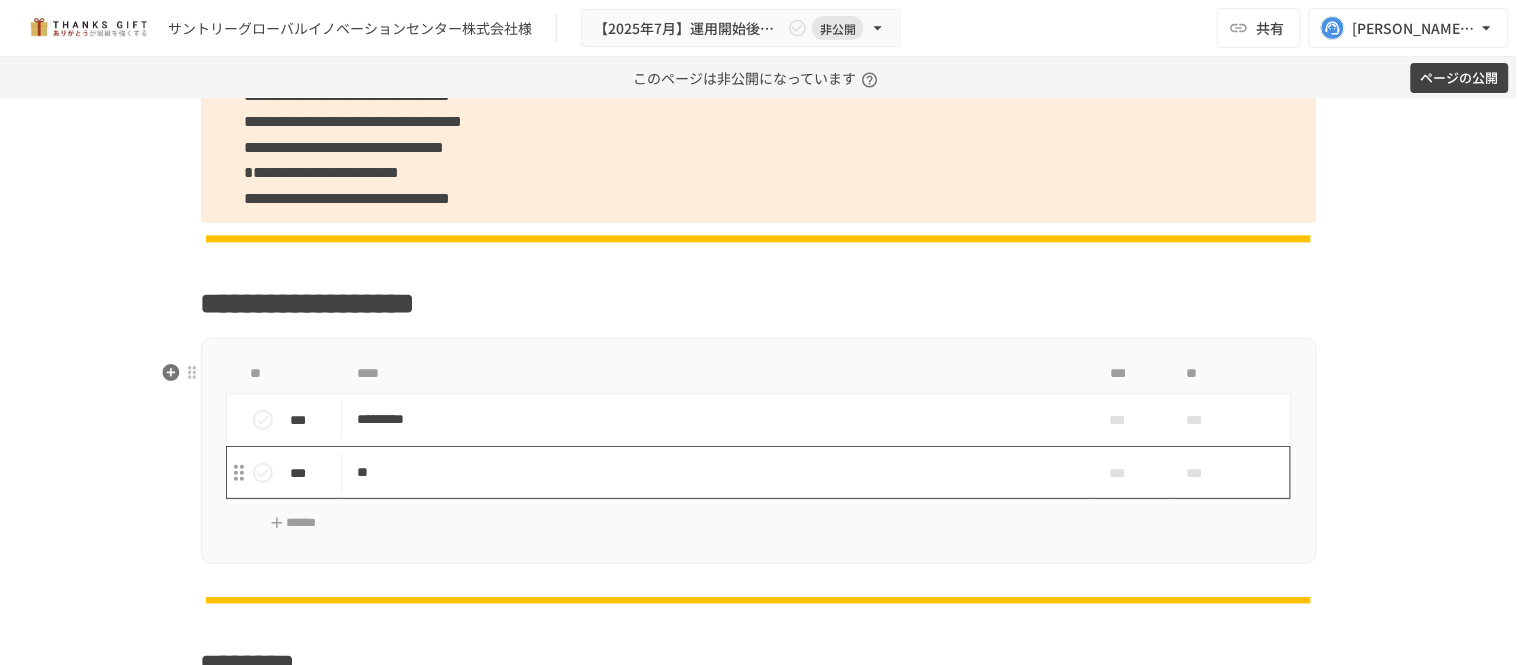 click on "**" at bounding box center [716, 472] 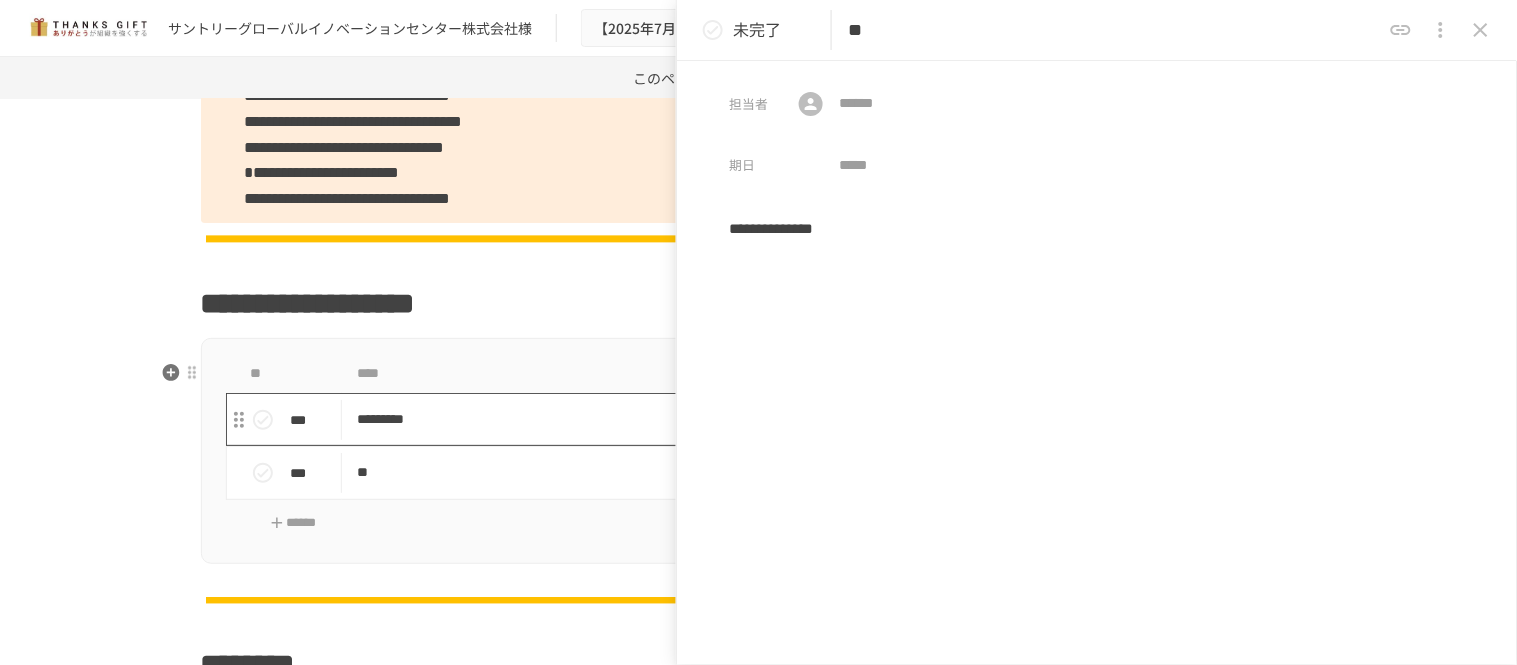 click on "*********" at bounding box center (716, 419) 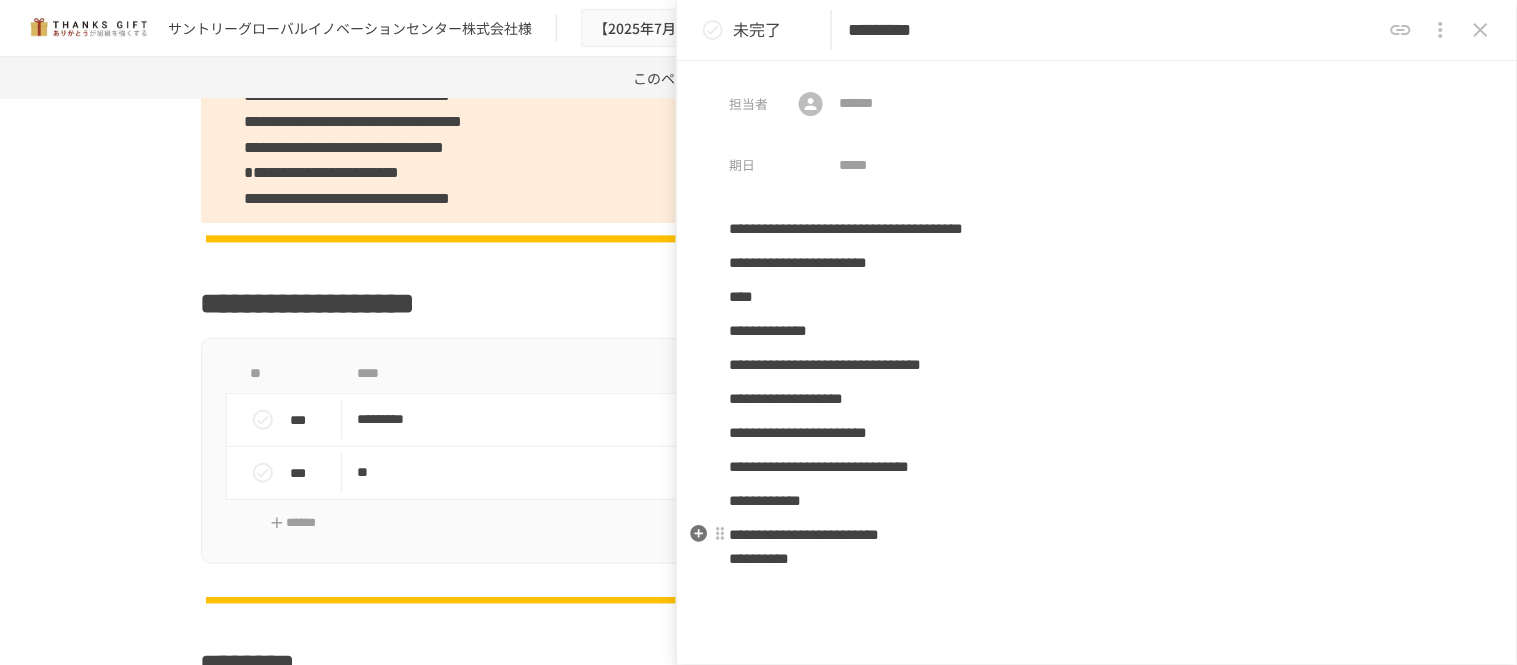 click on "**********" at bounding box center (1097, 548) 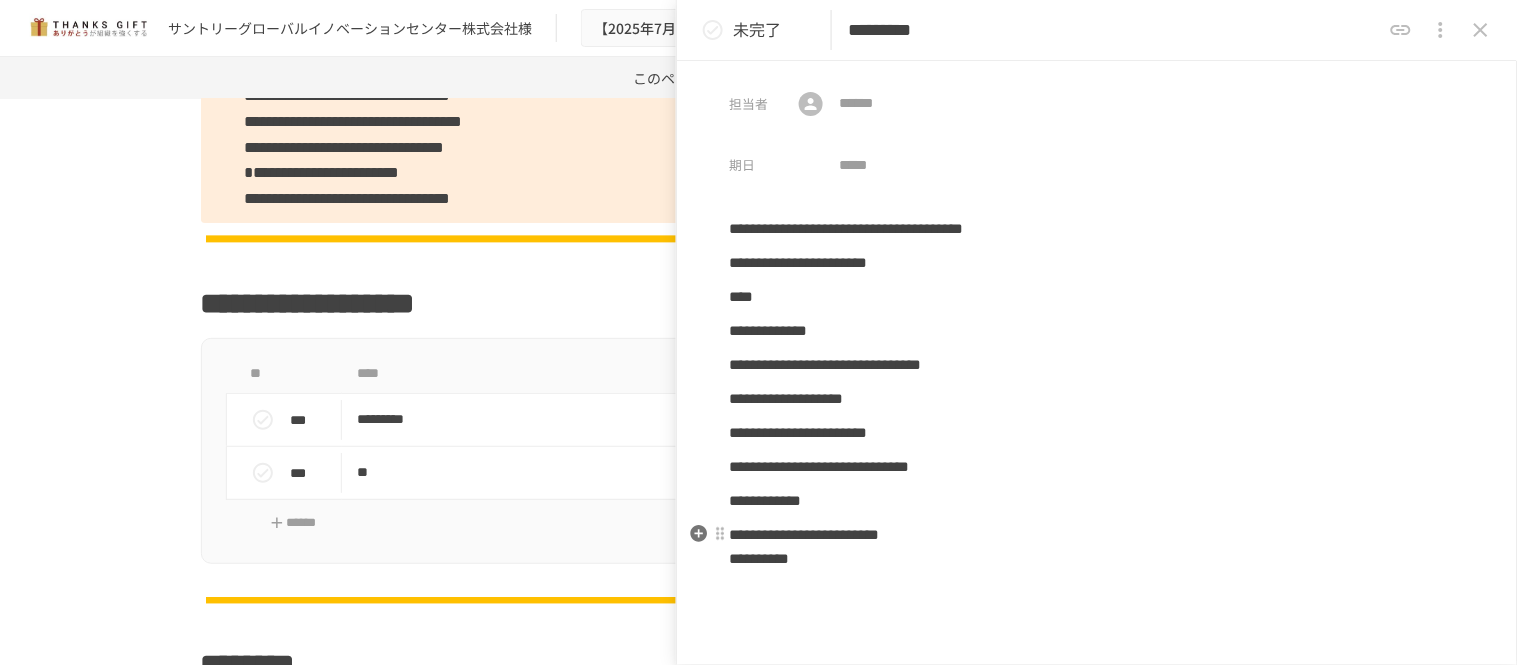 type 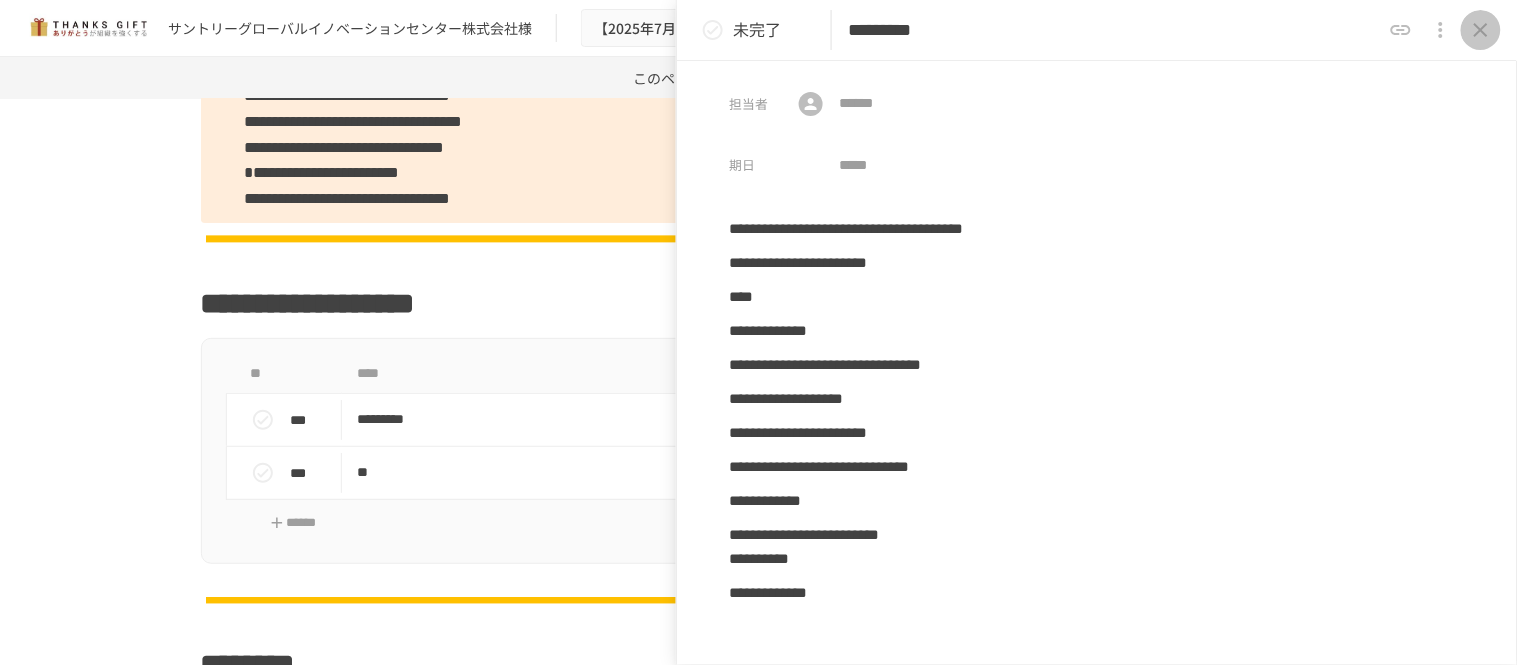 click 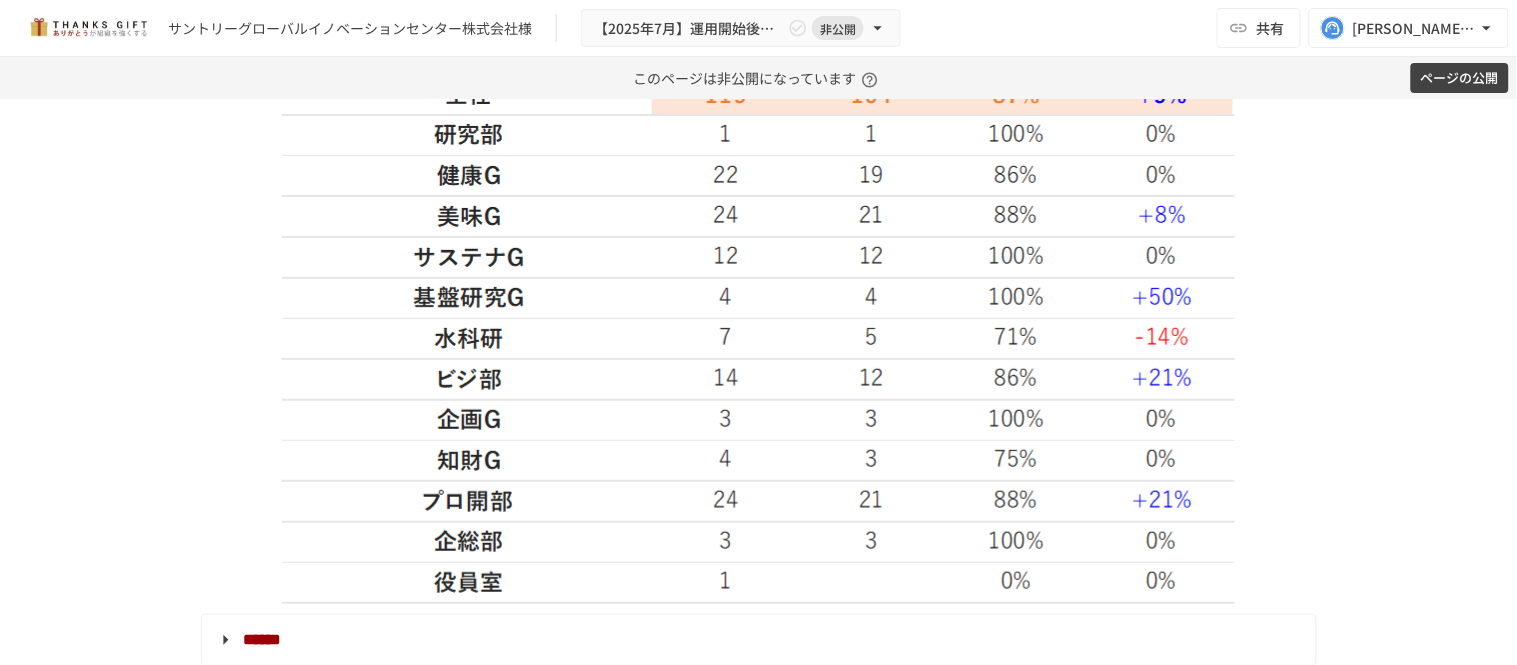 scroll, scrollTop: 2888, scrollLeft: 0, axis: vertical 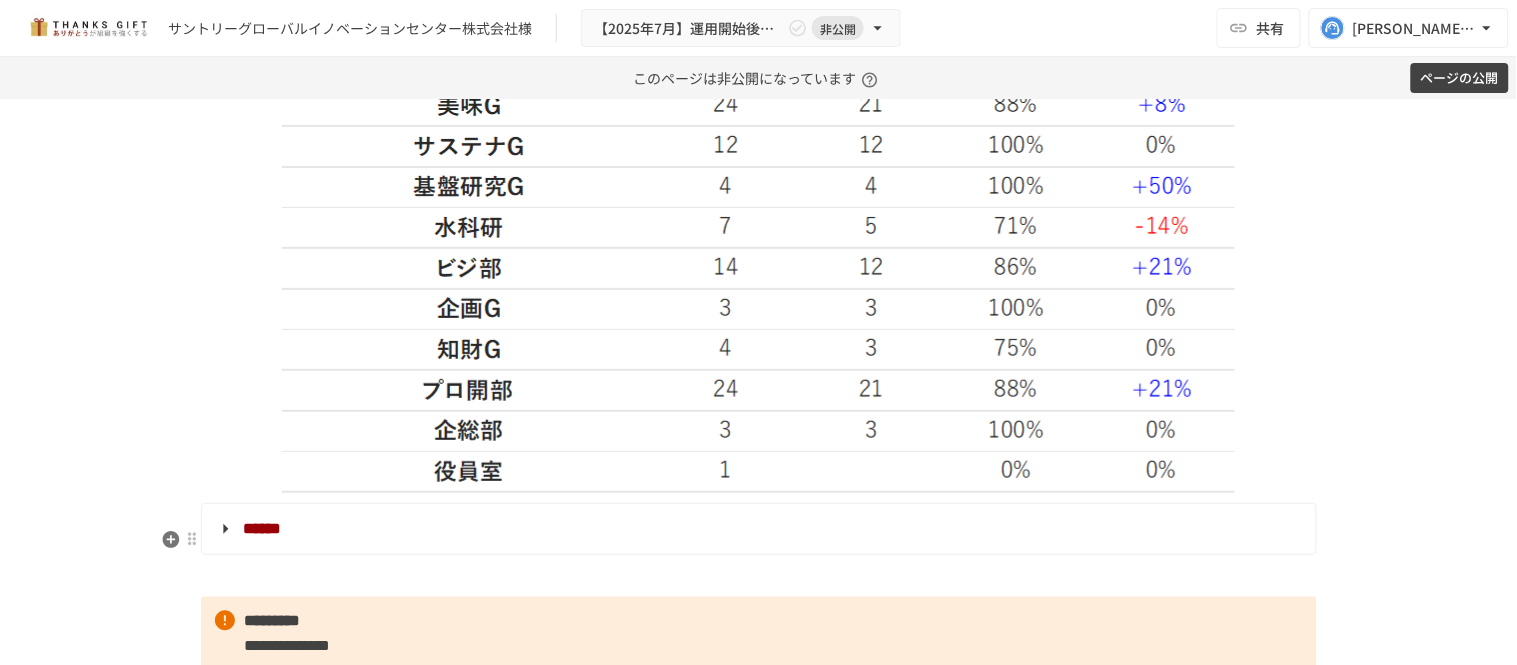 click on "******" at bounding box center (757, 529) 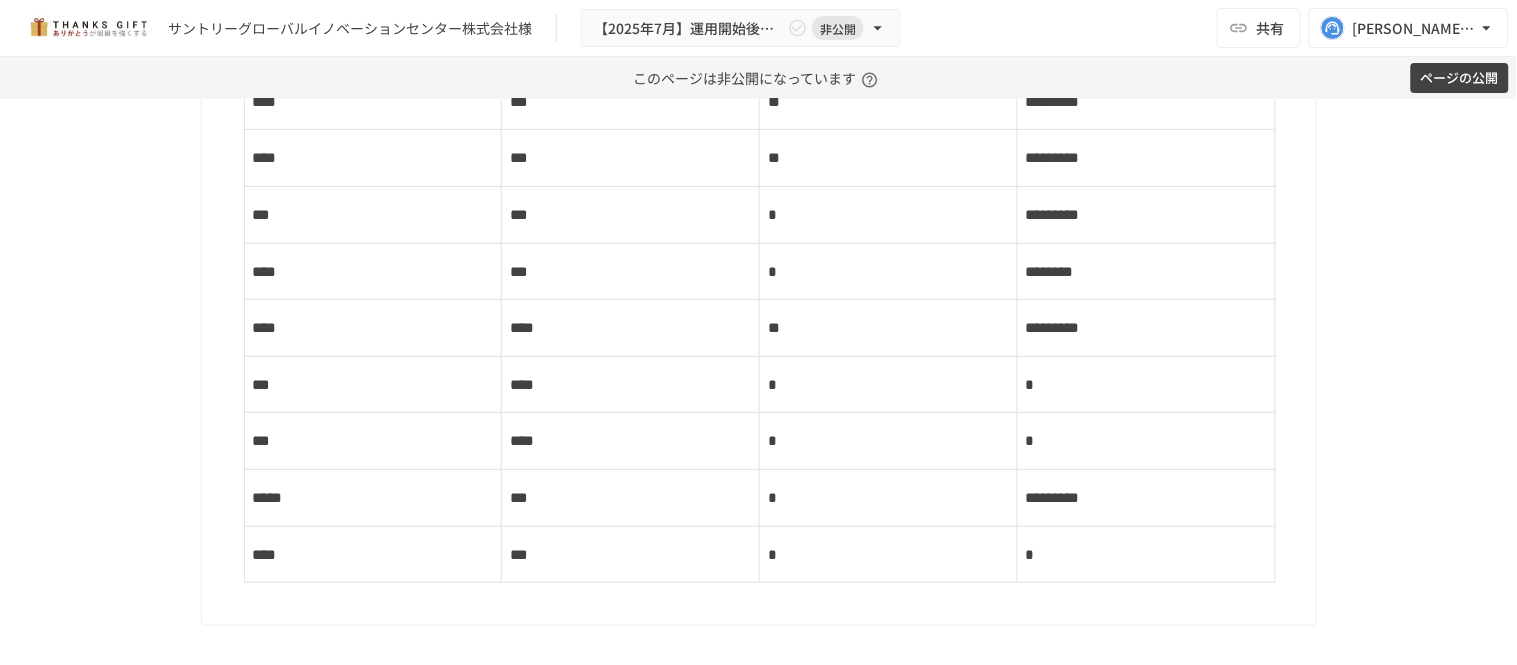 scroll, scrollTop: 3777, scrollLeft: 0, axis: vertical 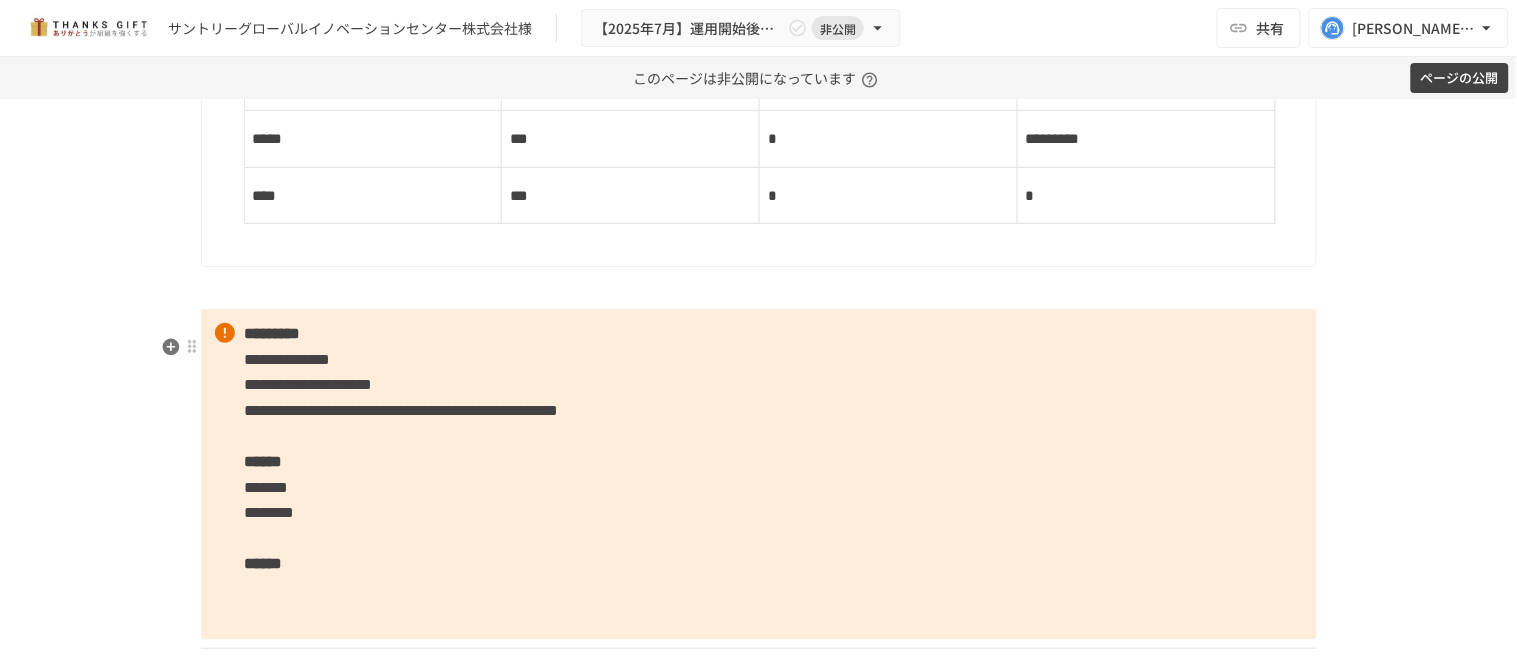 click on "**********" at bounding box center [759, 474] 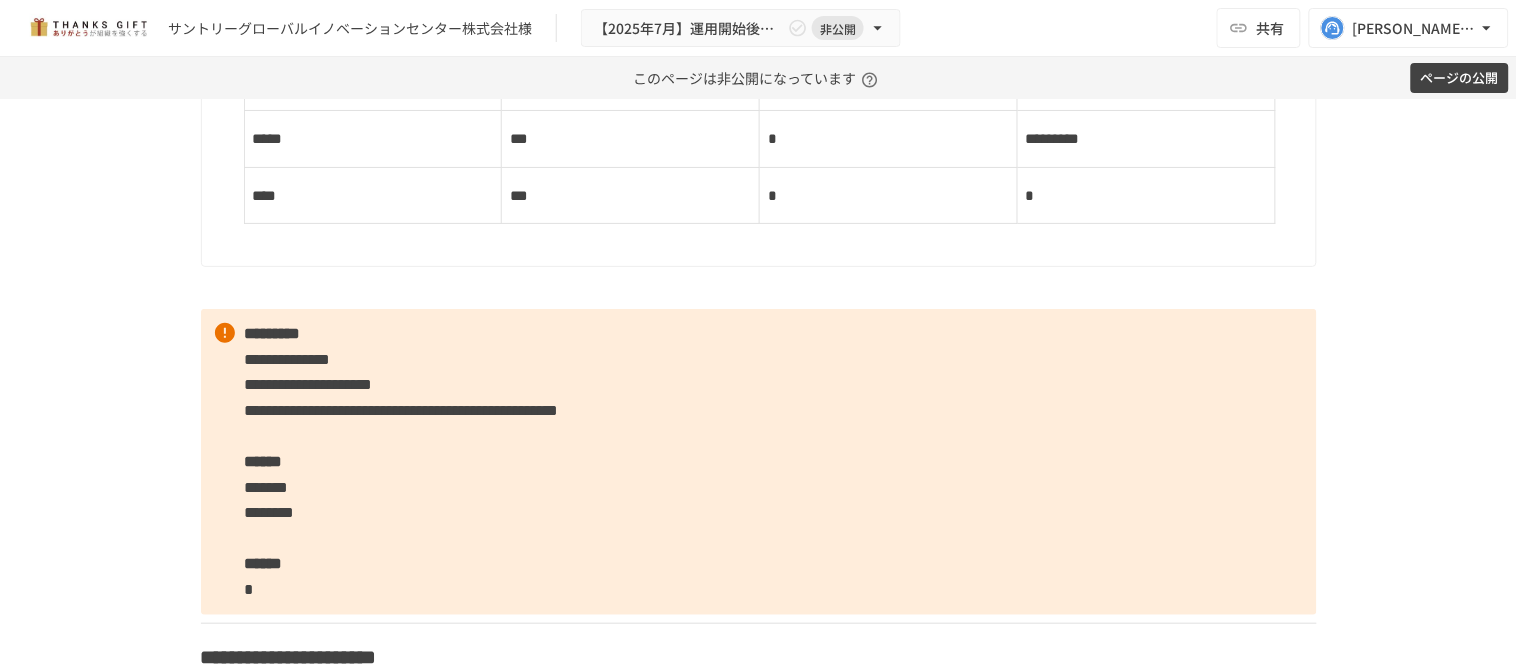 type 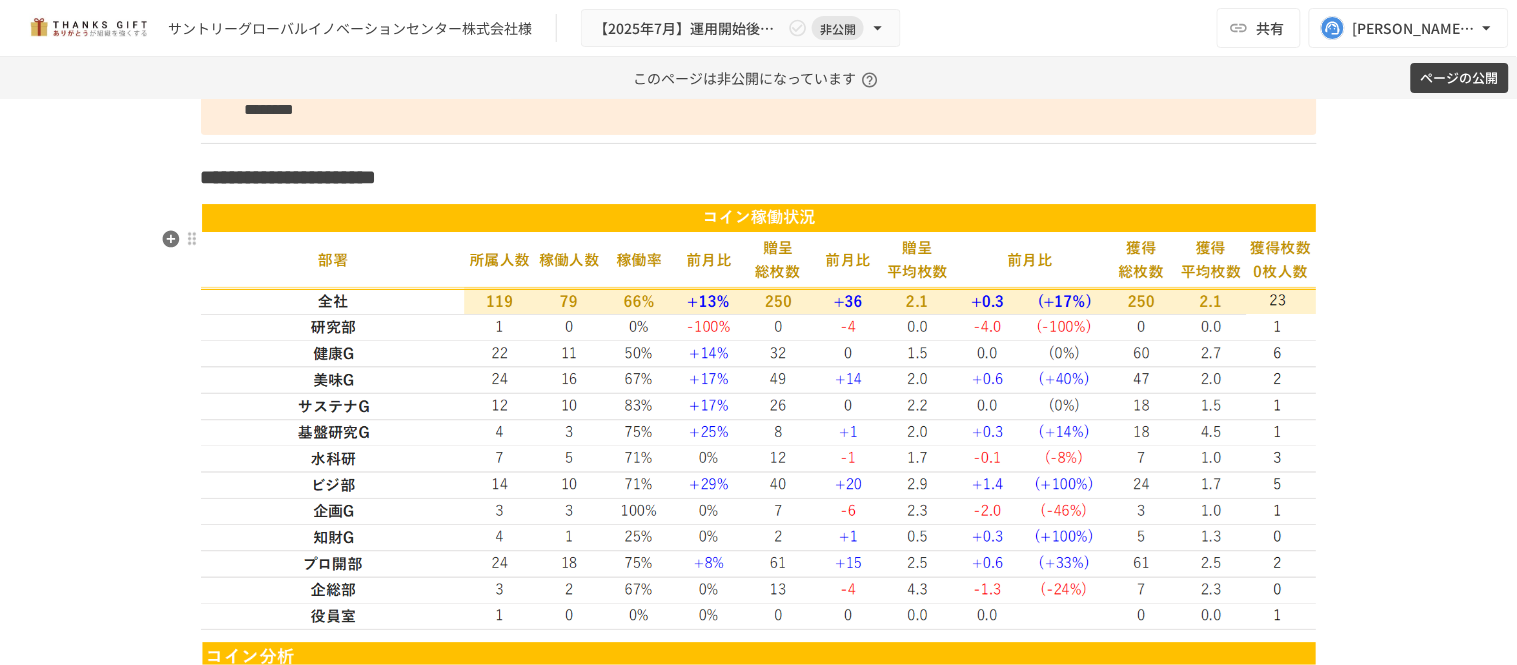 scroll, scrollTop: 4507, scrollLeft: 0, axis: vertical 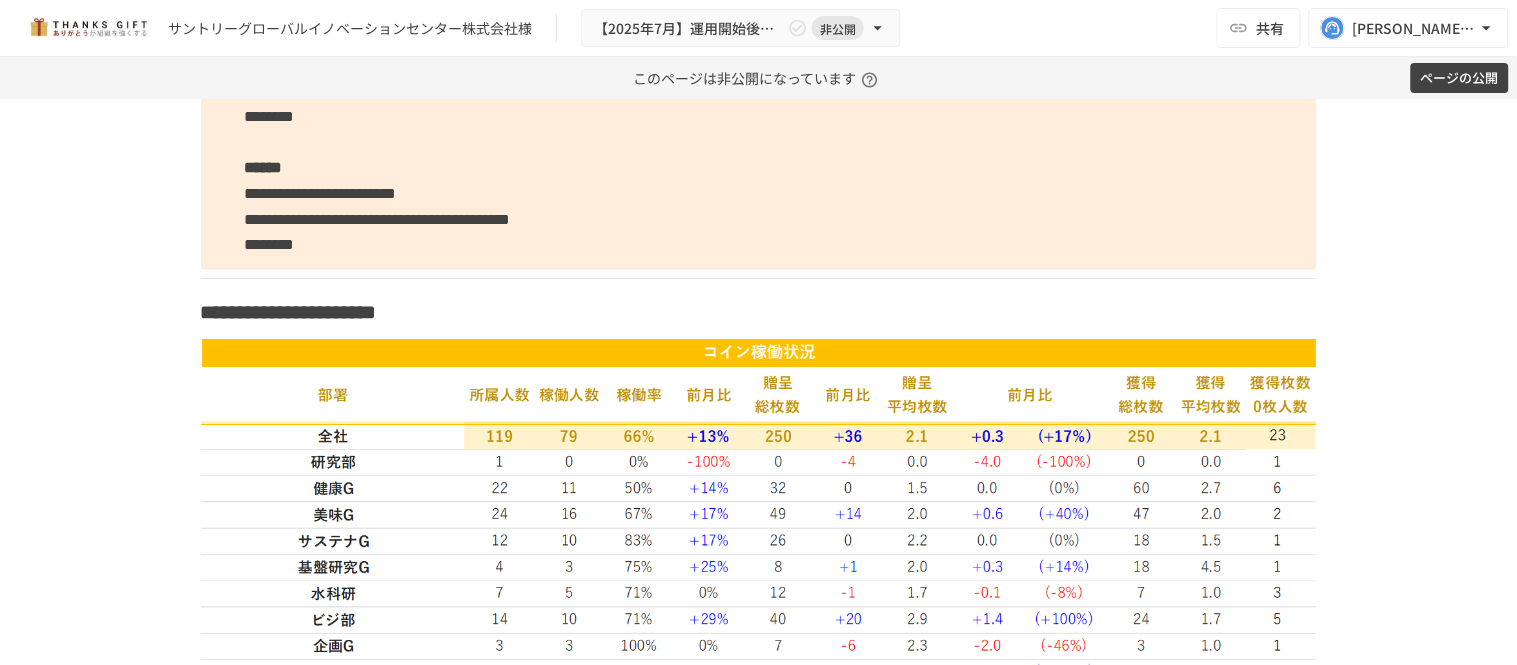 click on "**********" at bounding box center [759, 91] 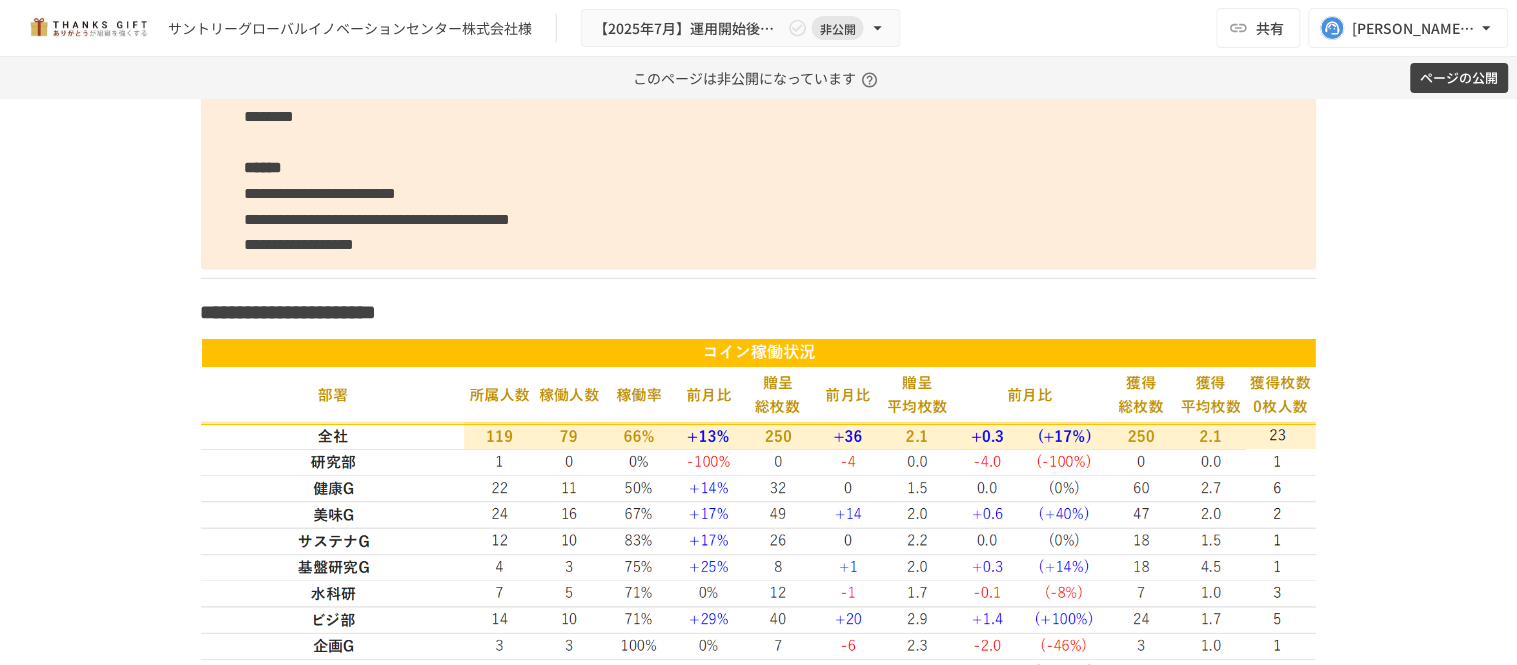 click on "**********" at bounding box center (759, 91) 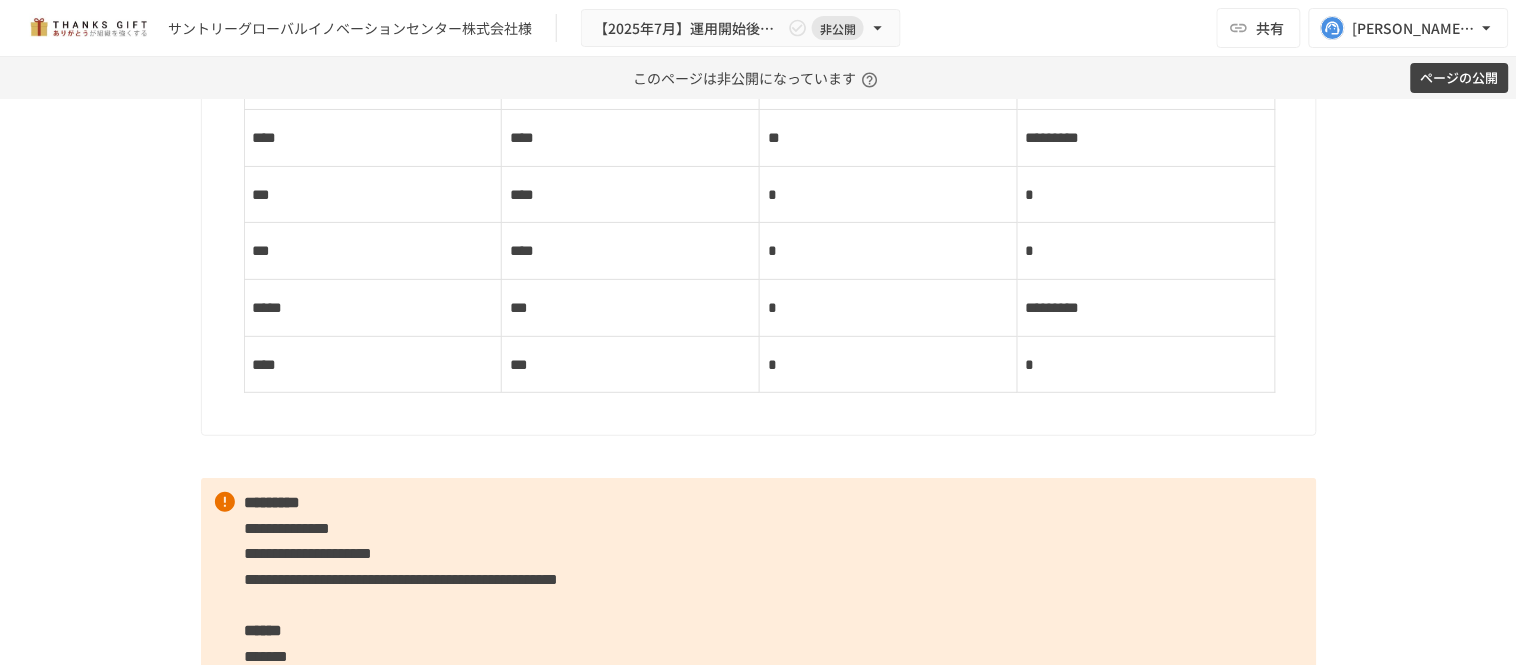 scroll, scrollTop: 3841, scrollLeft: 0, axis: vertical 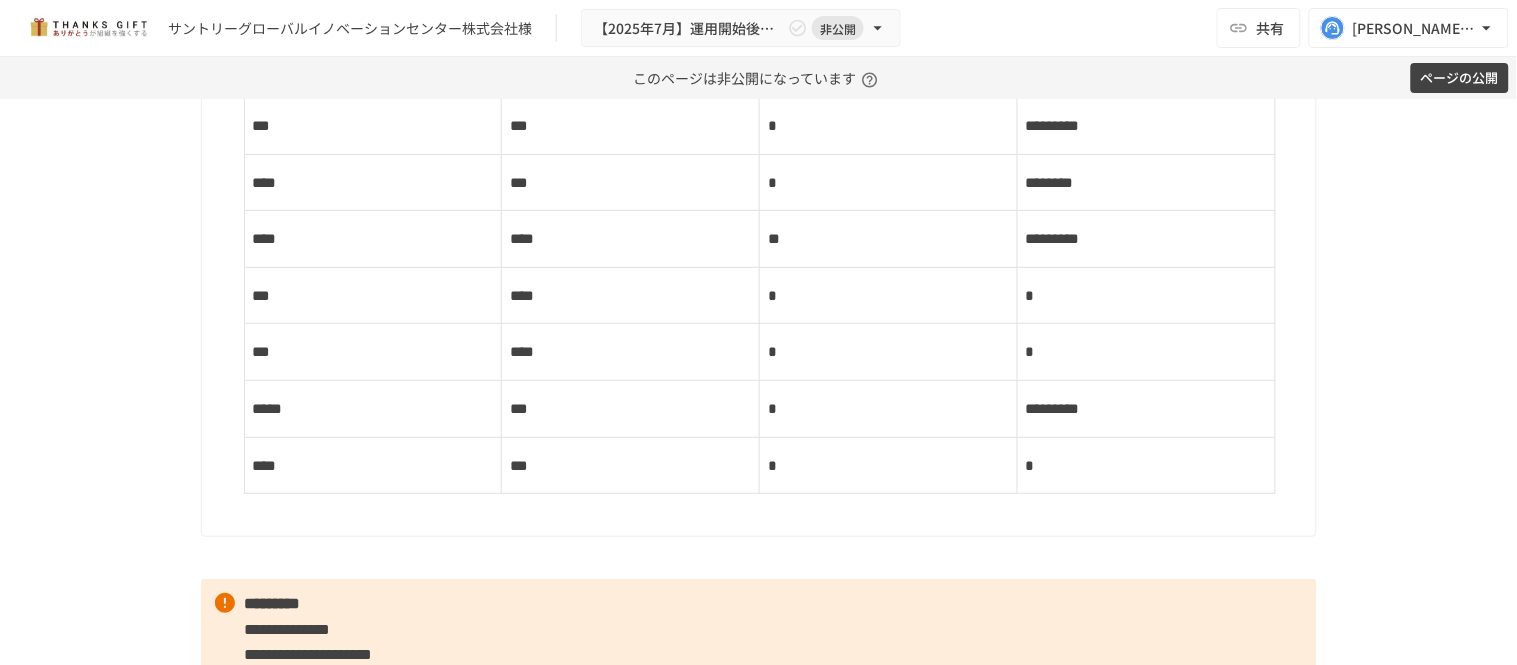 click at bounding box center [1146, 296] 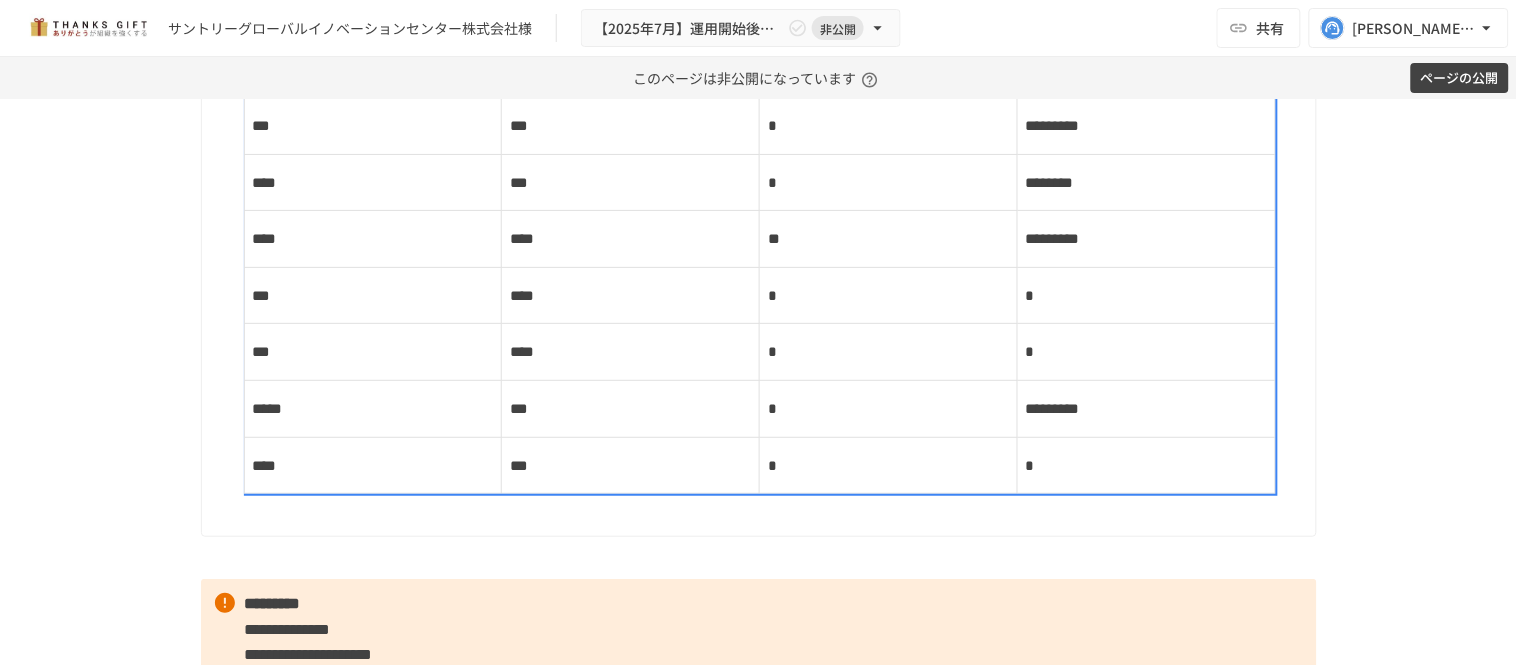click at bounding box center (1146, 296) 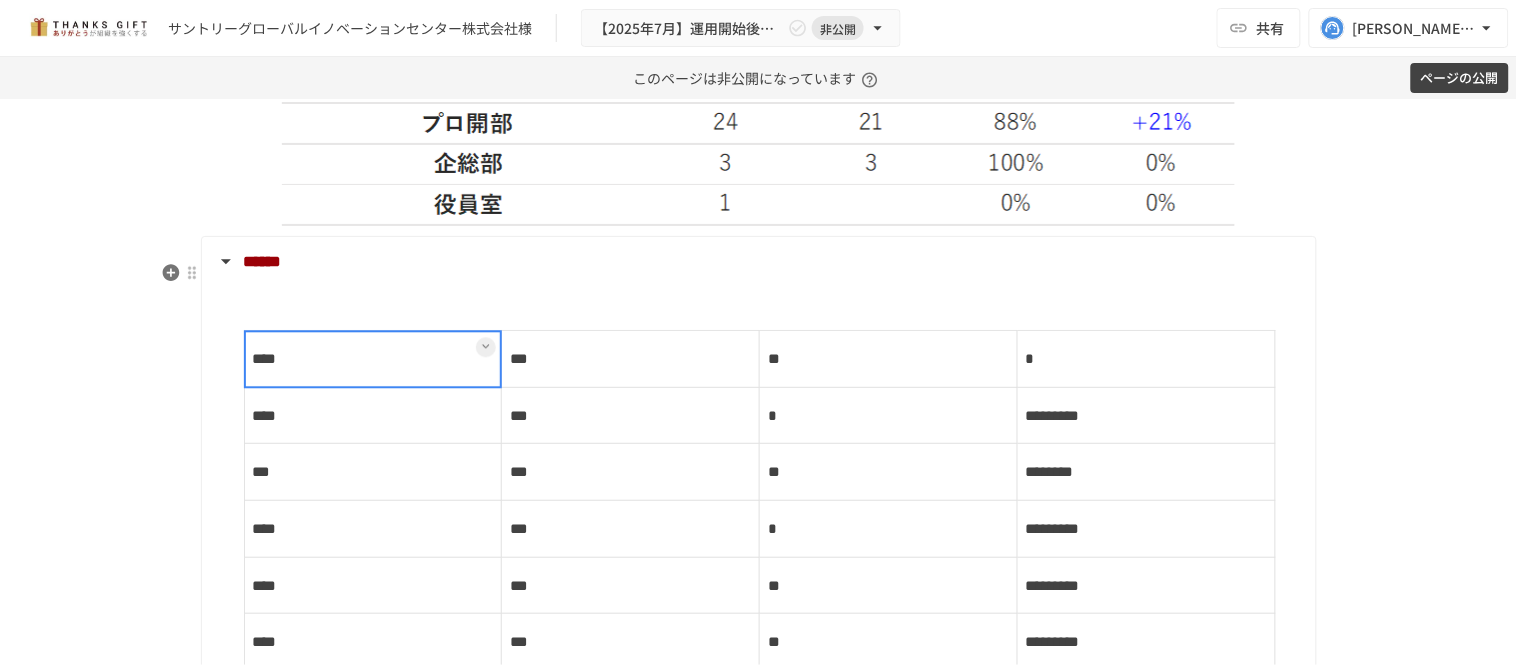 click at bounding box center (1146, 359) 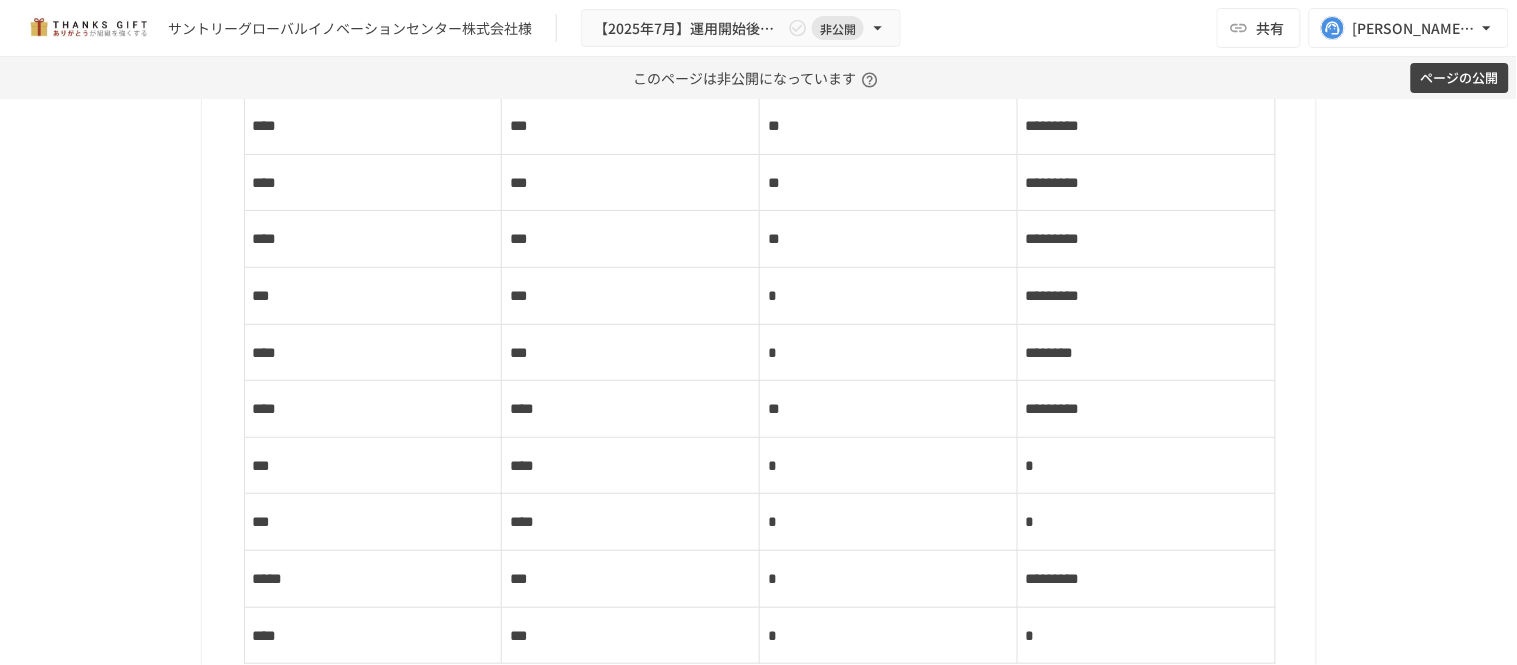 scroll, scrollTop: 3711, scrollLeft: 0, axis: vertical 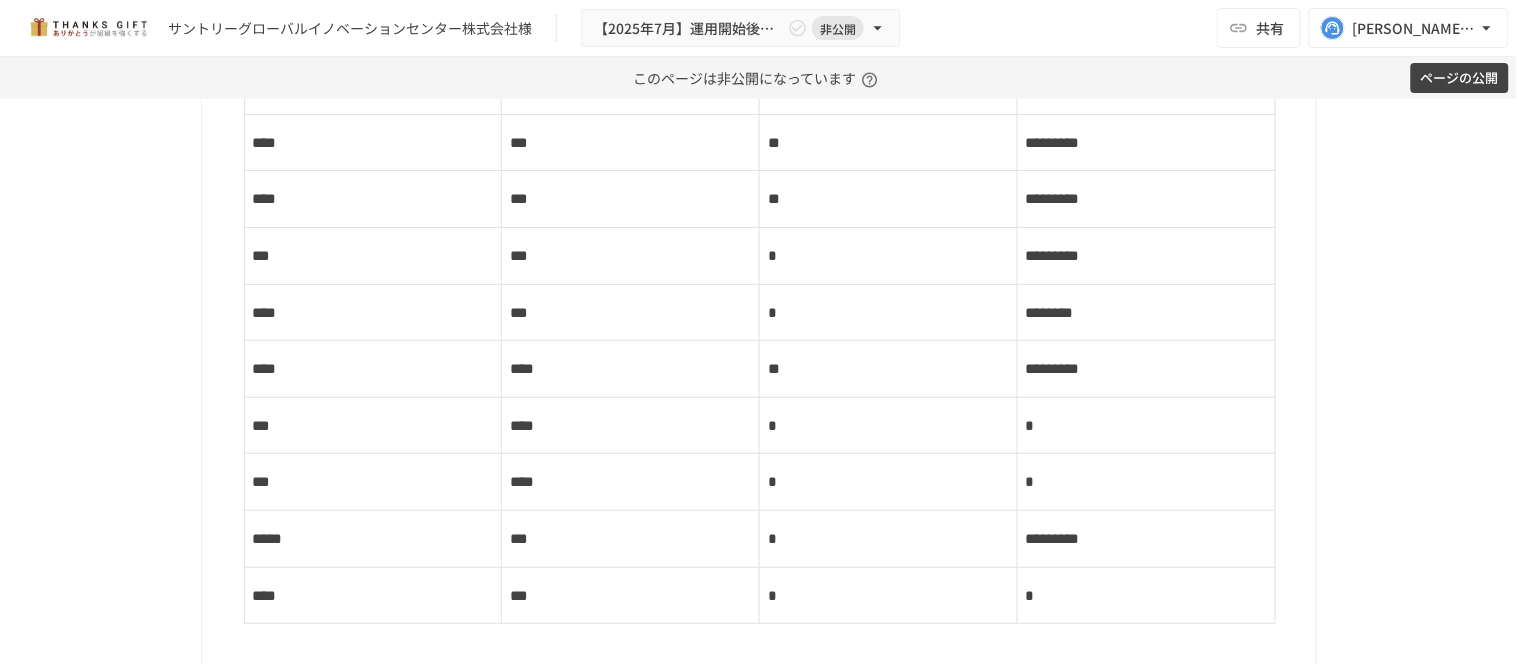 click at bounding box center [1146, 425] 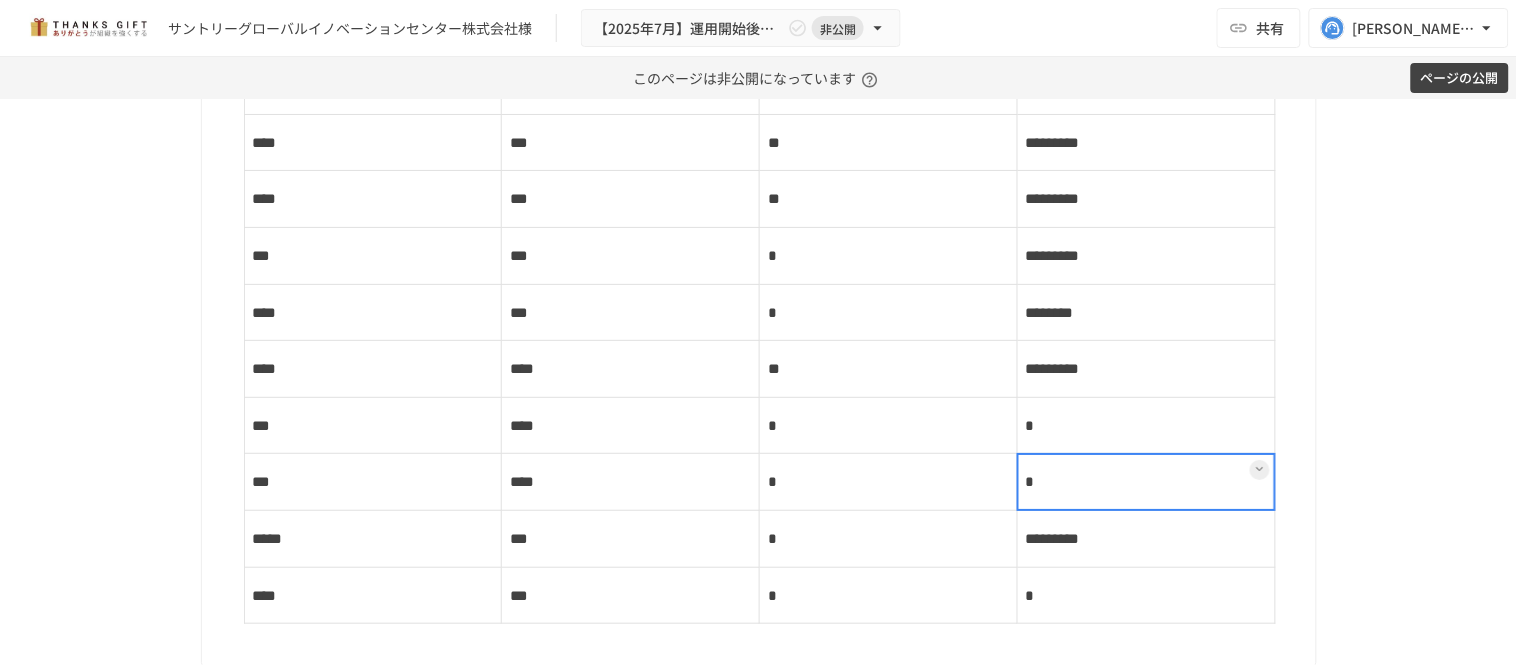 click at bounding box center (1146, 482) 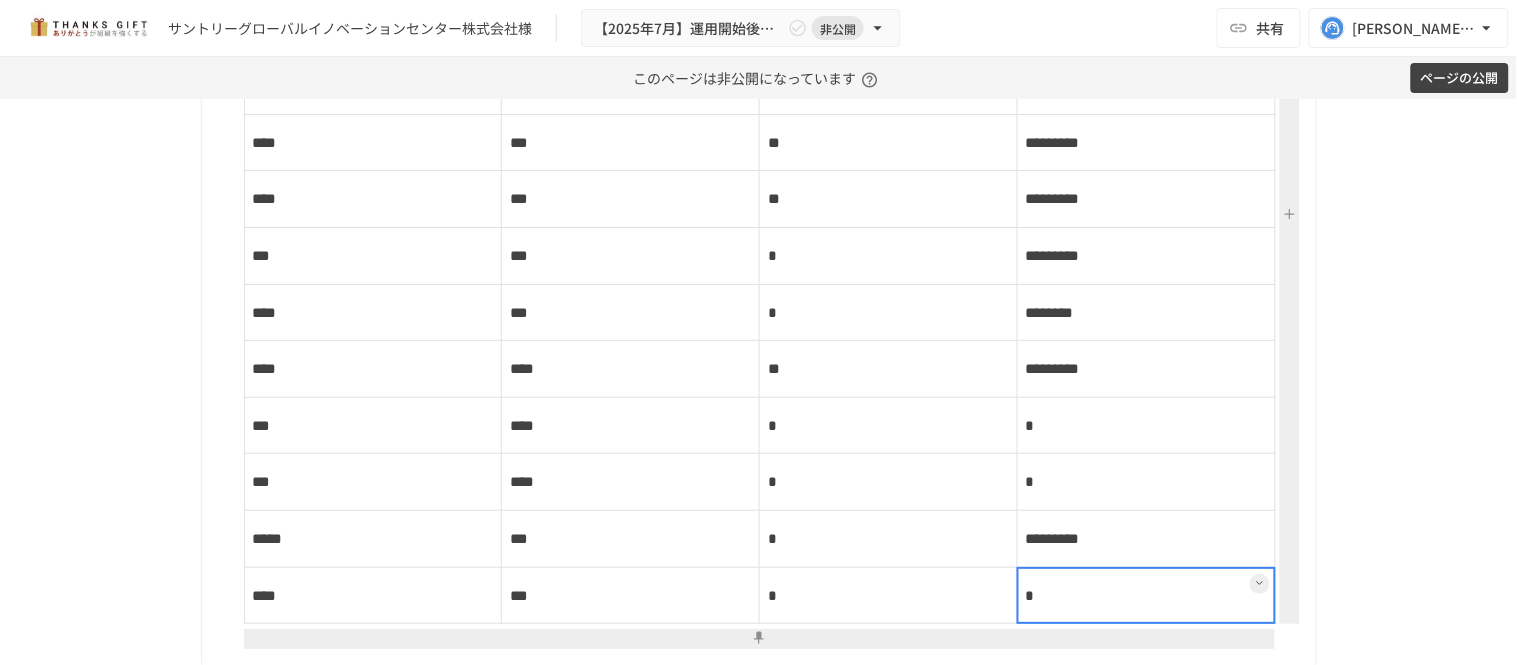 click at bounding box center [1146, 595] 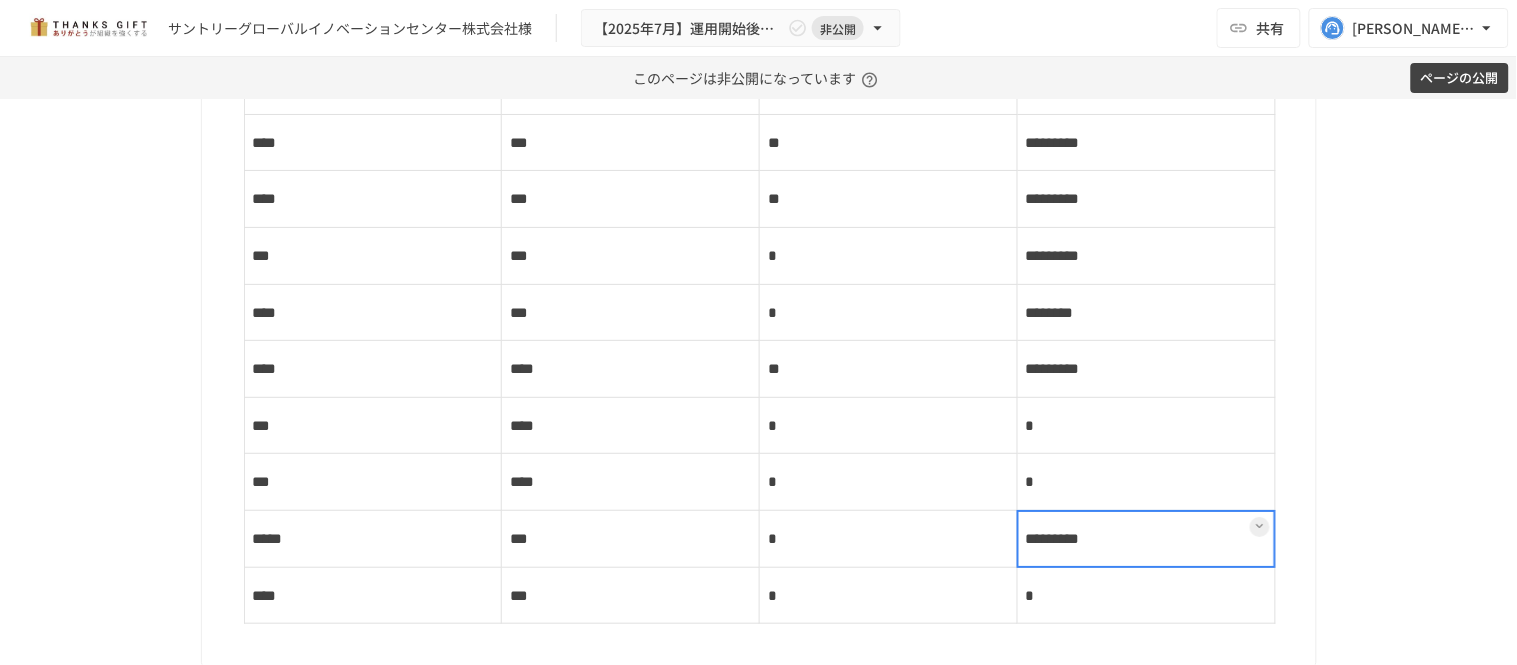 click on "*********" at bounding box center [1146, 538] 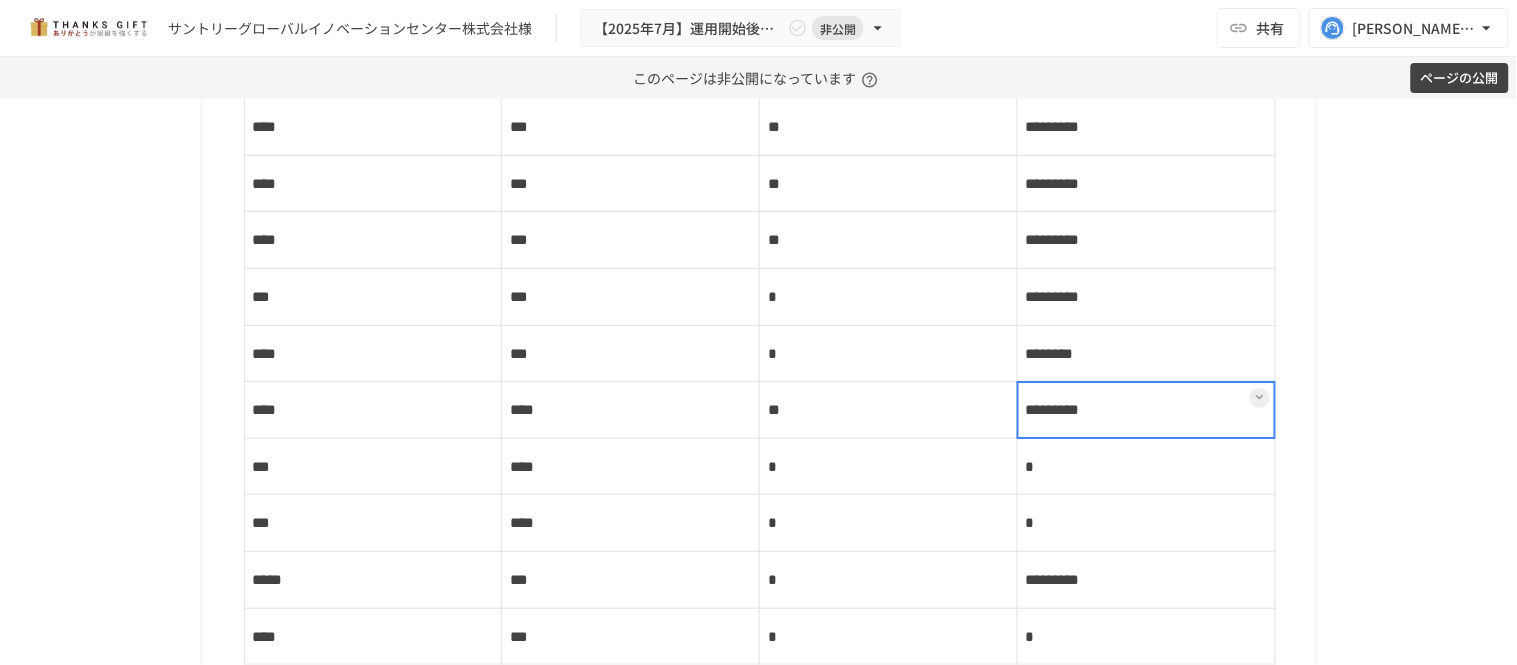 scroll, scrollTop: 3600, scrollLeft: 0, axis: vertical 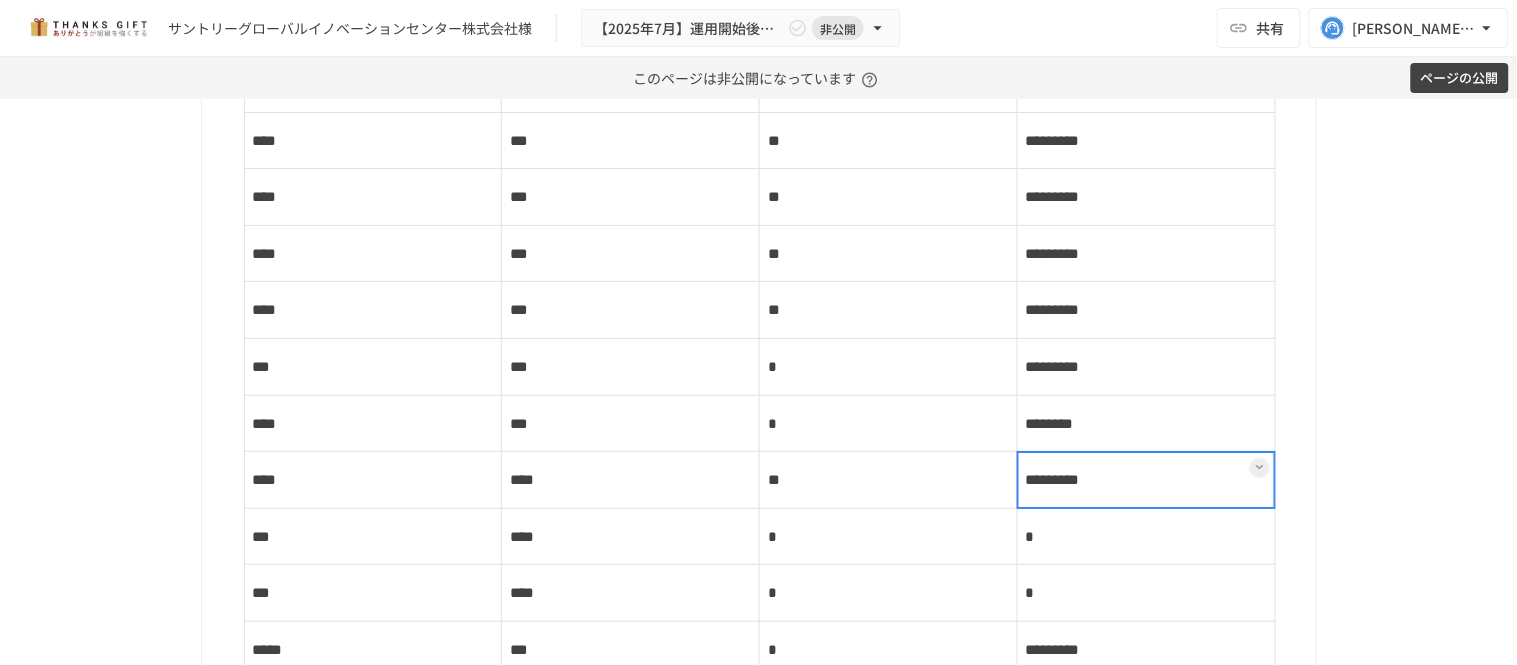 click on "**" at bounding box center [889, 140] 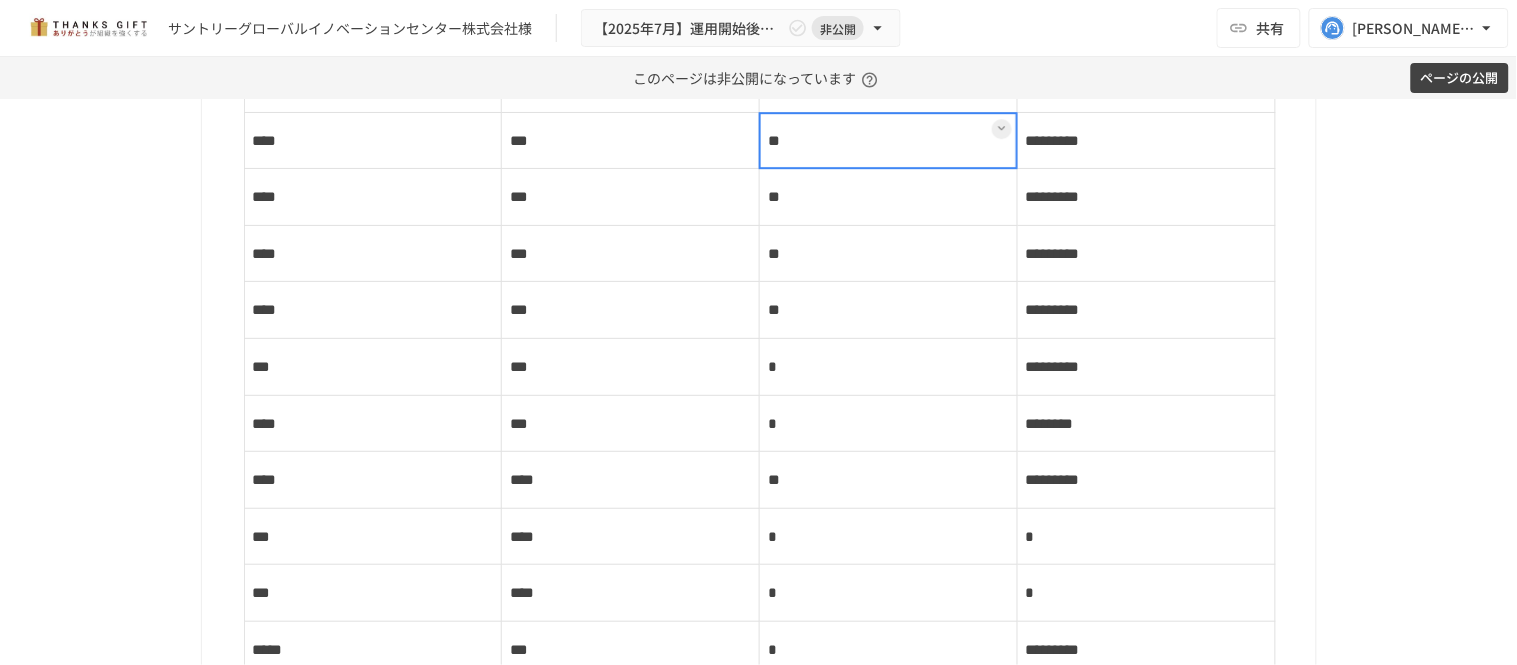 click on "**" at bounding box center (889, 197) 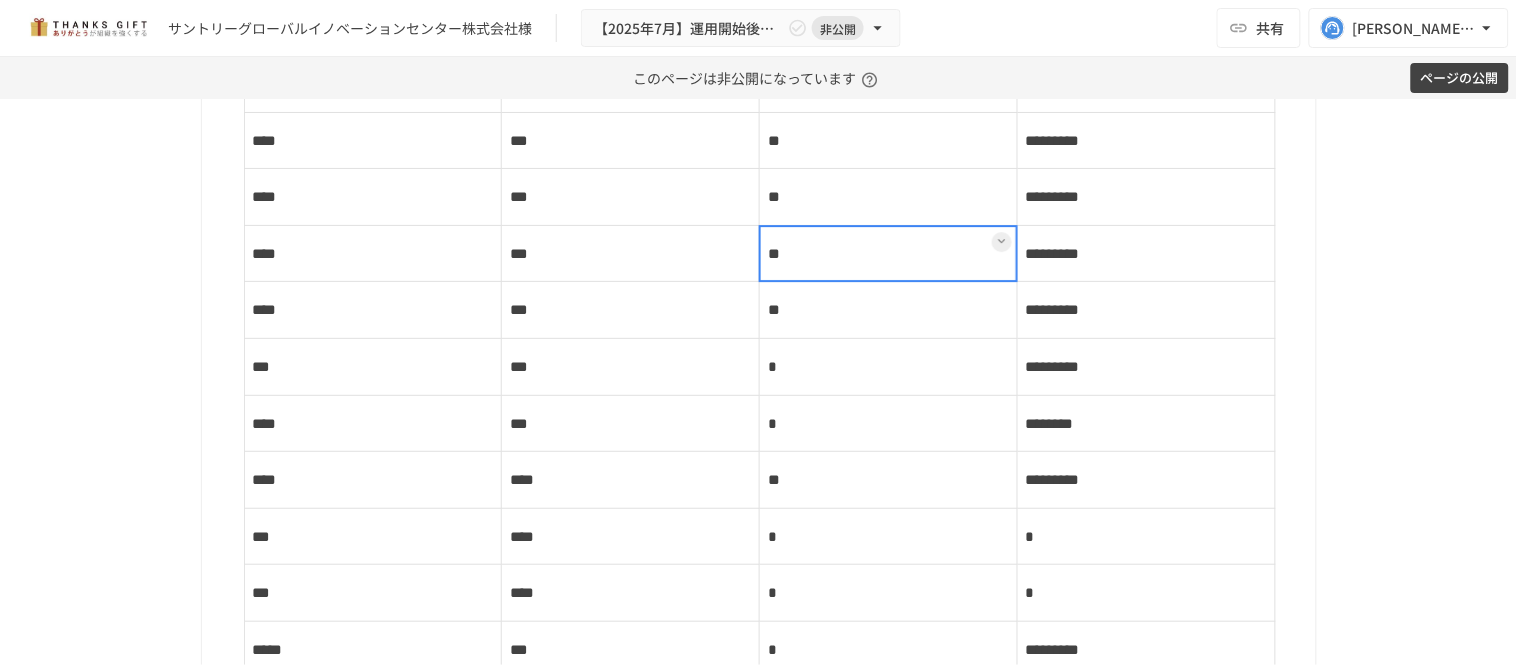 click on "**" at bounding box center (889, 253) 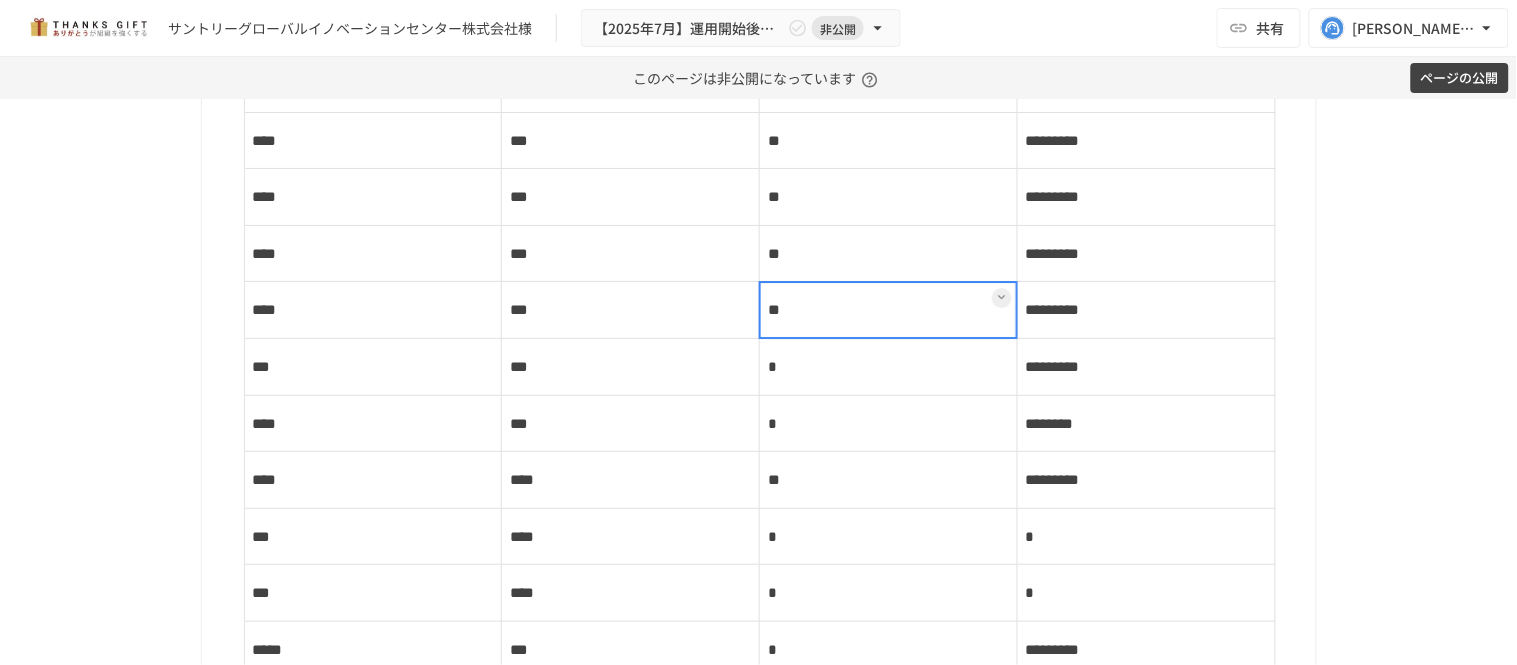 click on "**" at bounding box center (889, 310) 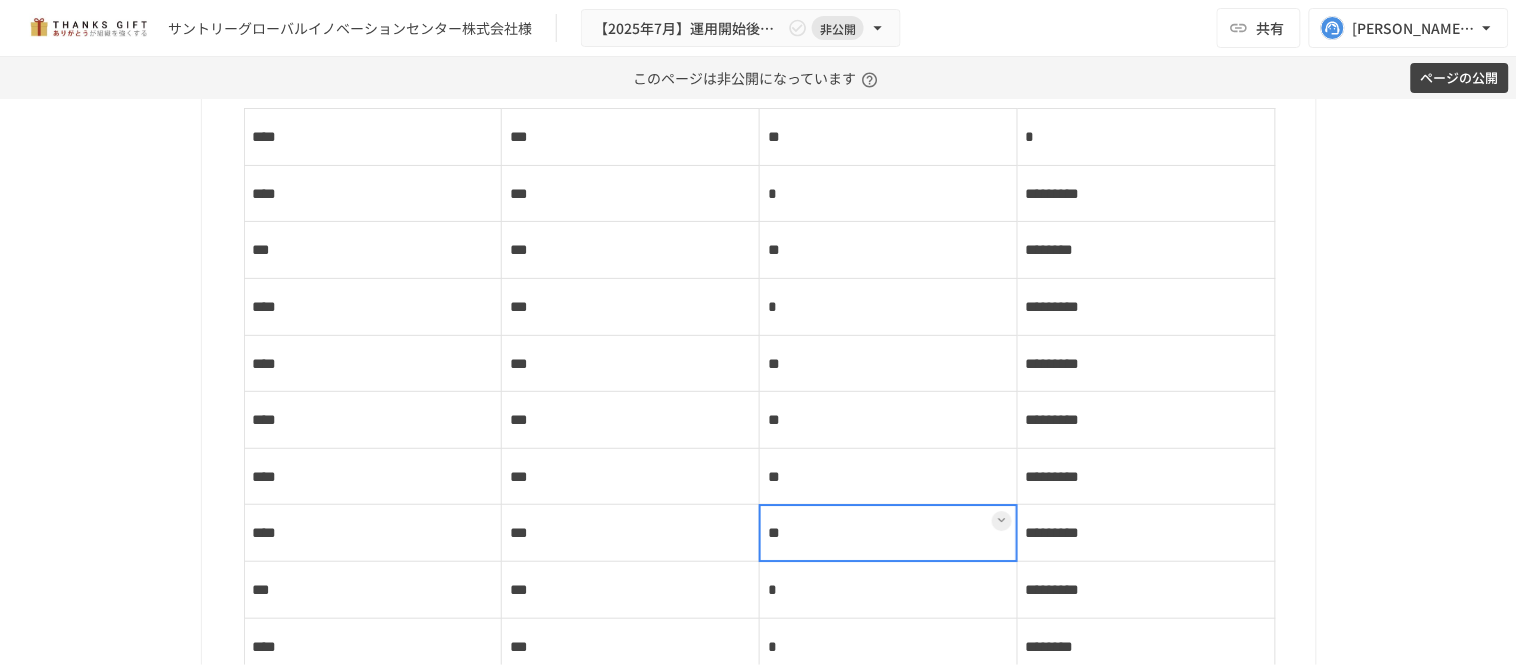 scroll, scrollTop: 3266, scrollLeft: 0, axis: vertical 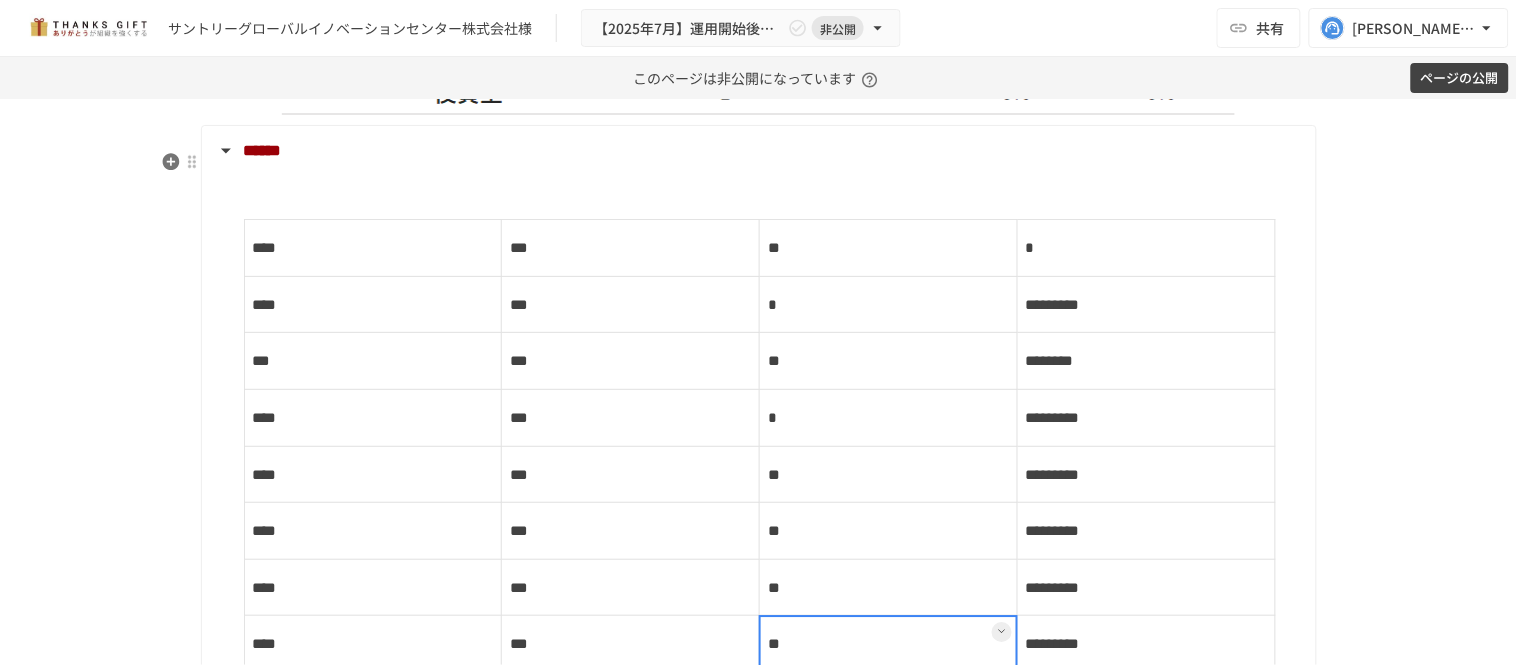 click on "******" at bounding box center [263, 150] 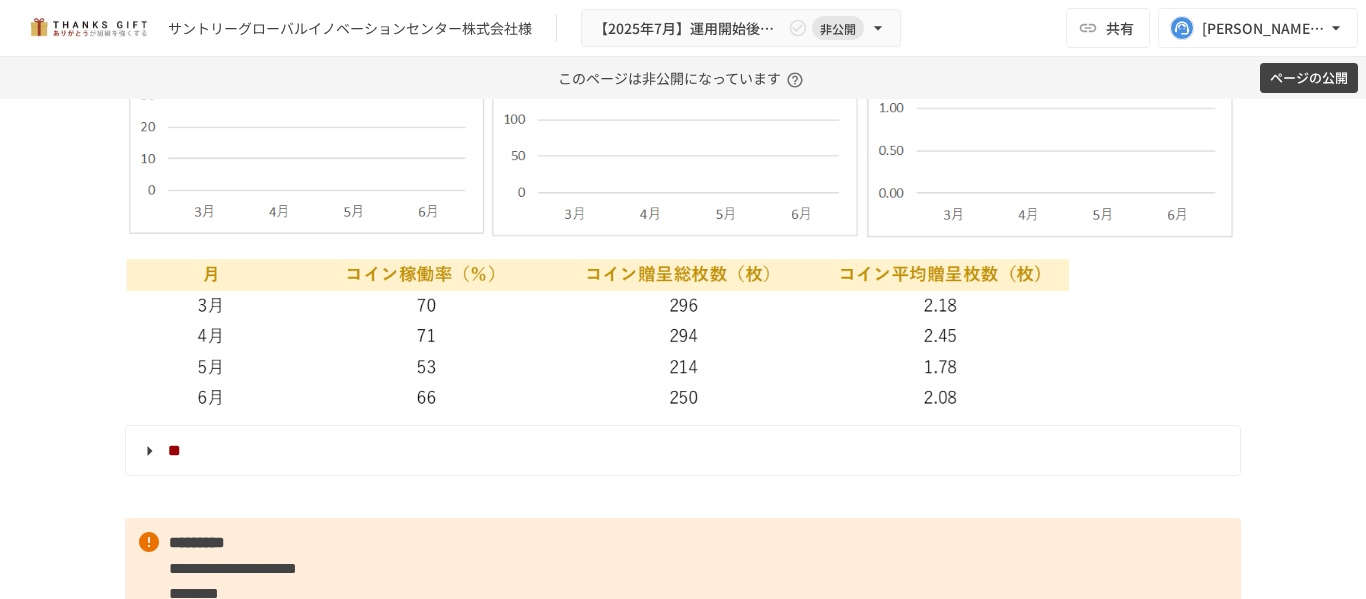 scroll, scrollTop: 4622, scrollLeft: 0, axis: vertical 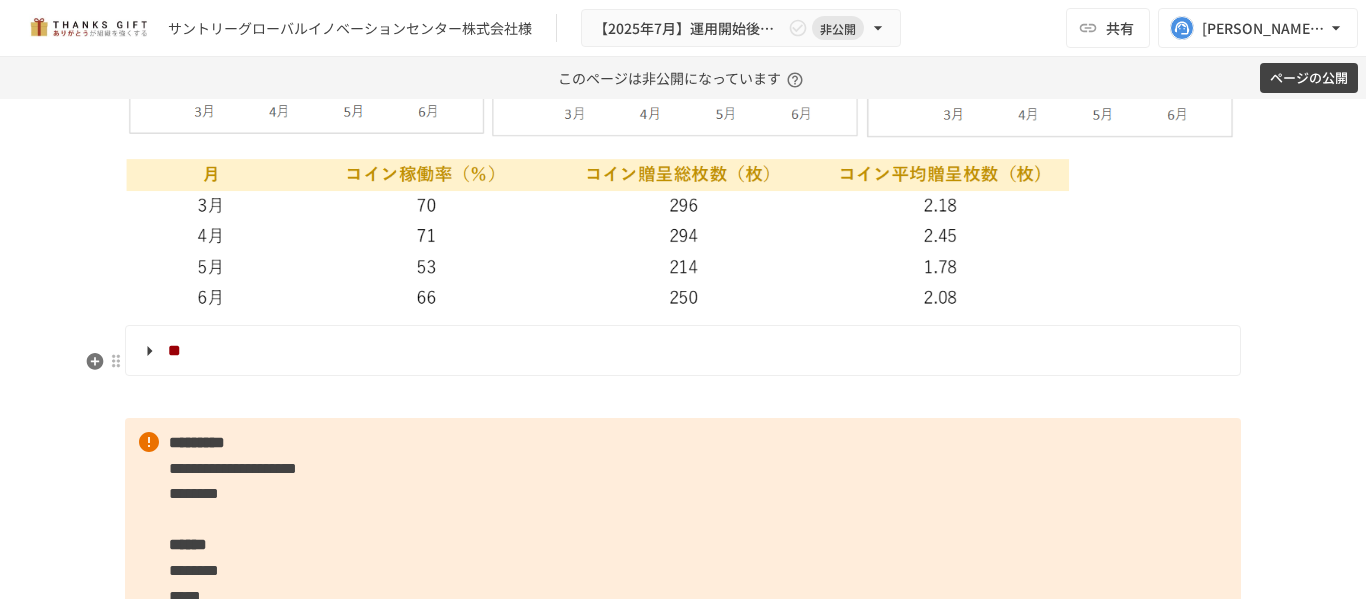 click on "**********" at bounding box center (683, 351) 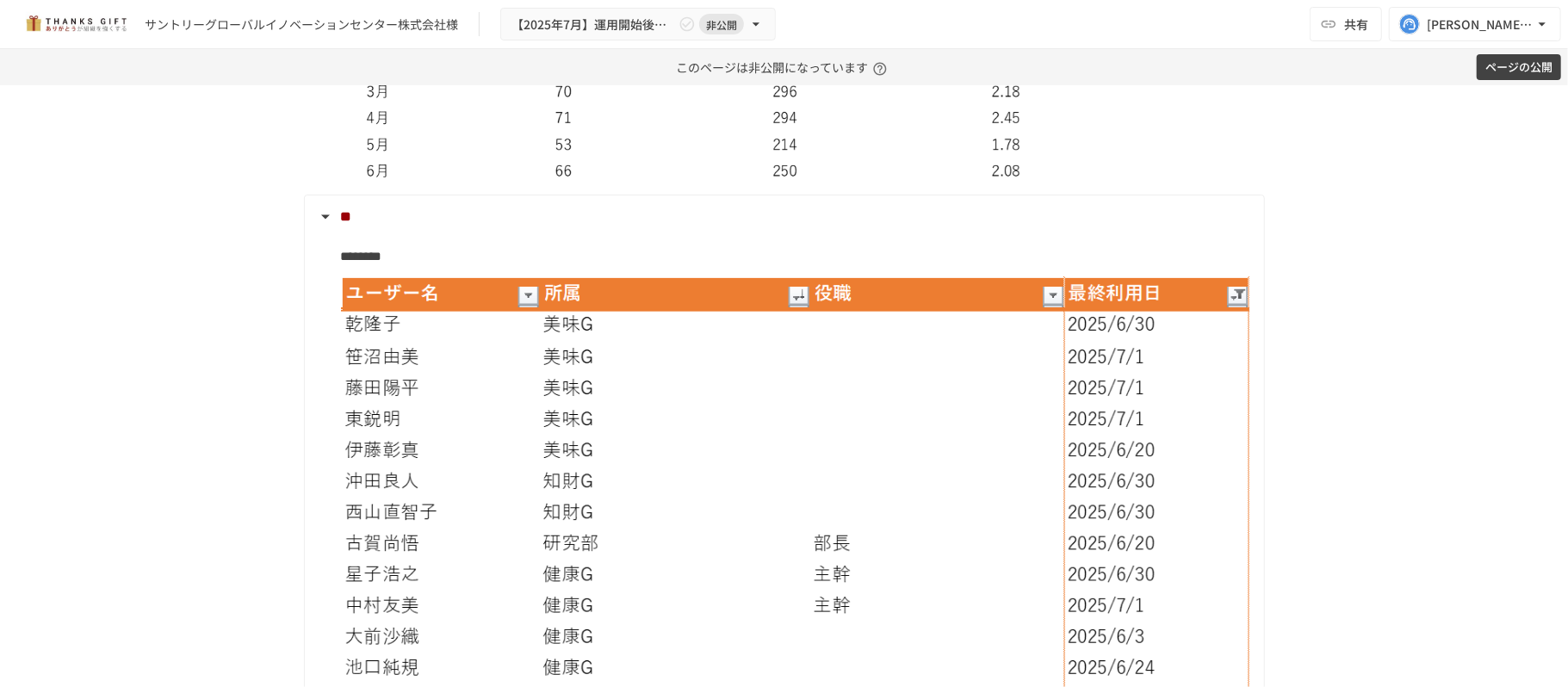 scroll, scrollTop: 4024, scrollLeft: 0, axis: vertical 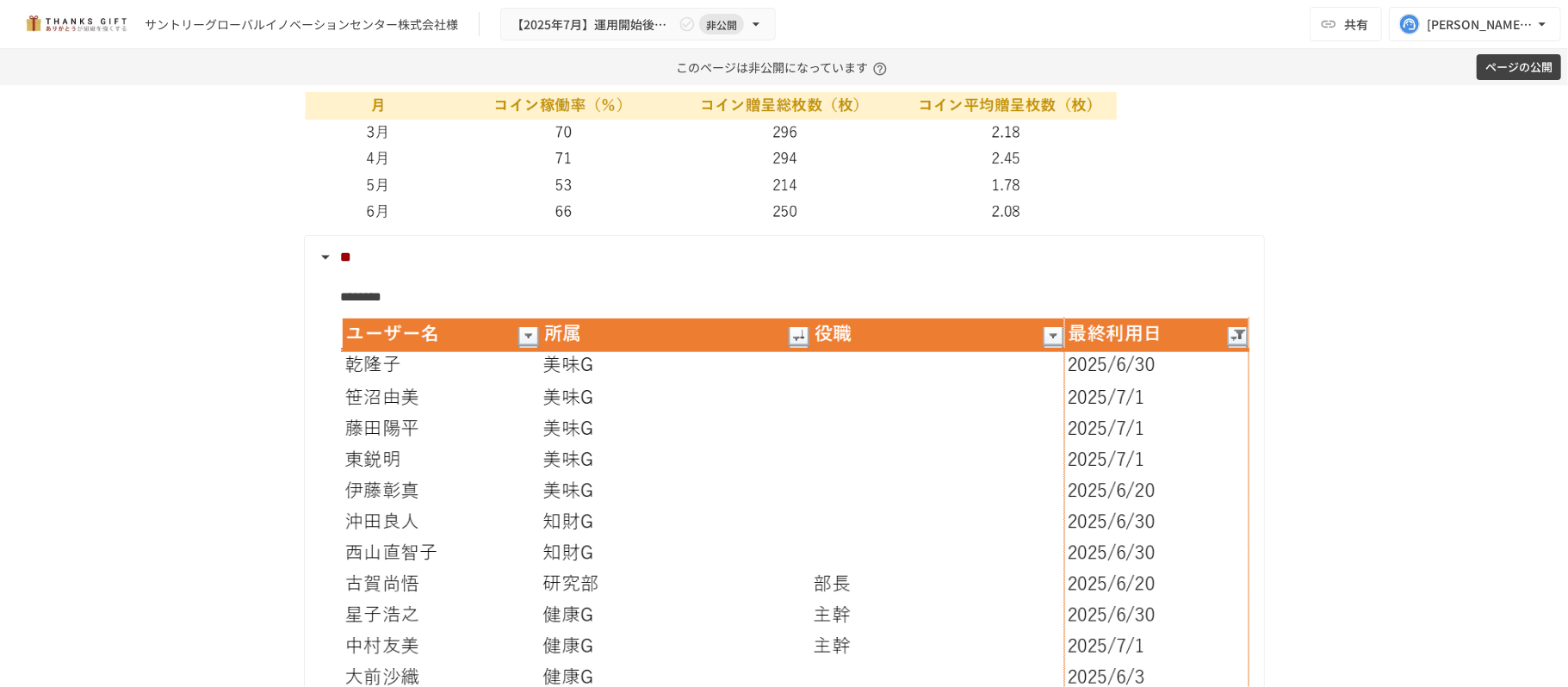 click on "**" at bounding box center [783, 257] 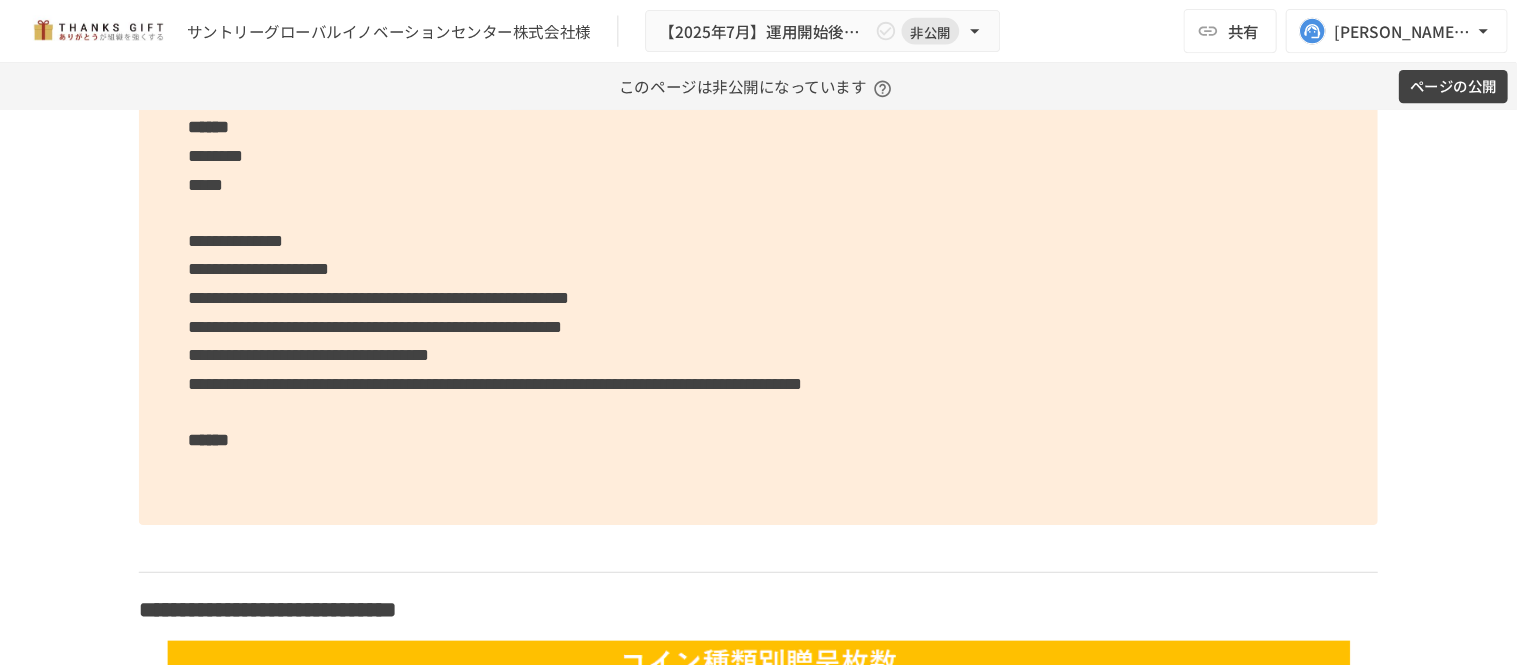 scroll, scrollTop: 5052, scrollLeft: 0, axis: vertical 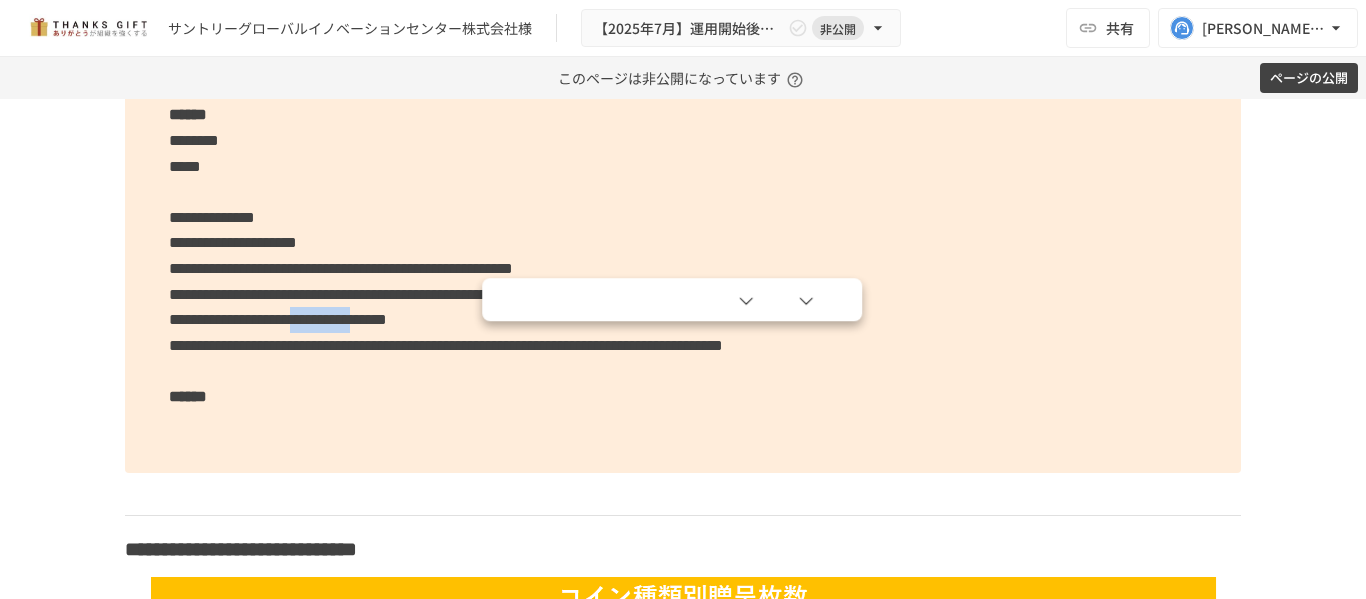 drag, startPoint x: 479, startPoint y: 338, endPoint x: 634, endPoint y: 354, distance: 155.82362 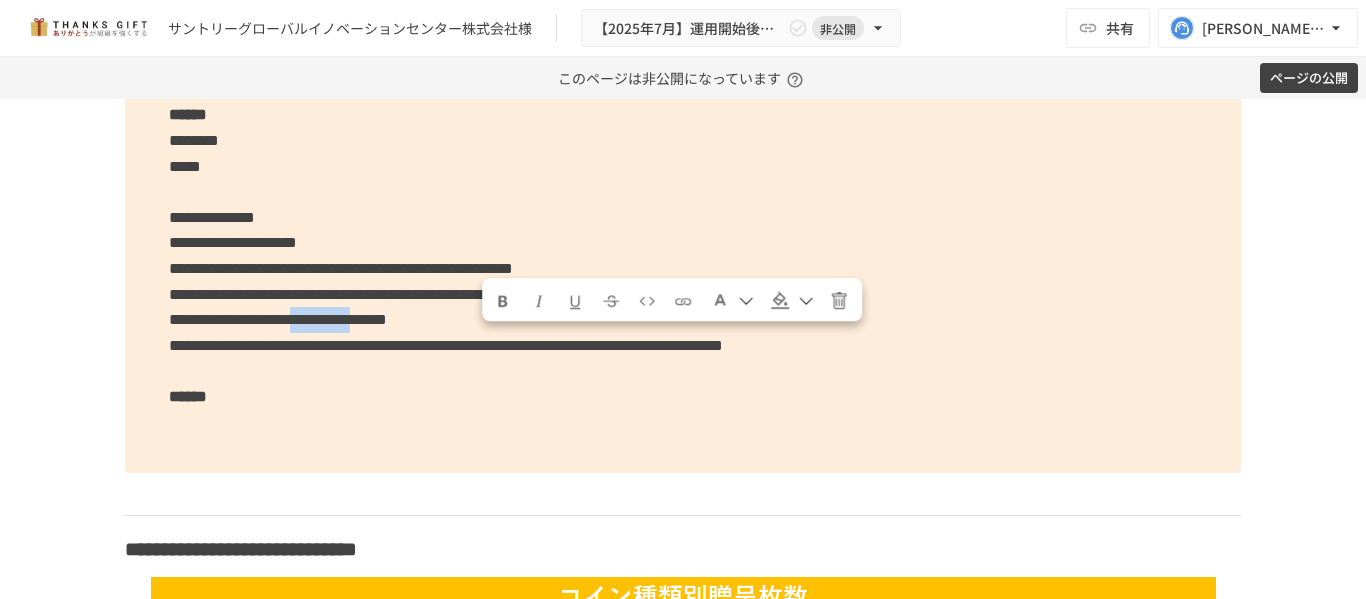click on "**********" at bounding box center [278, 319] 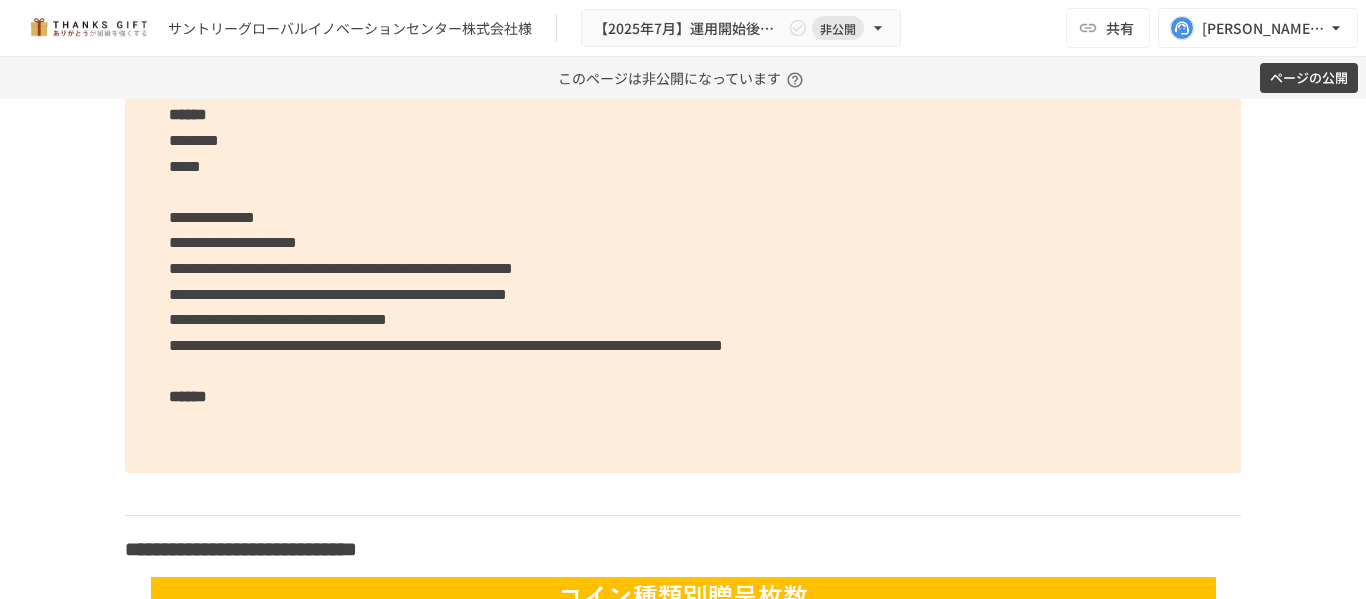 click on "**********" at bounding box center [278, 319] 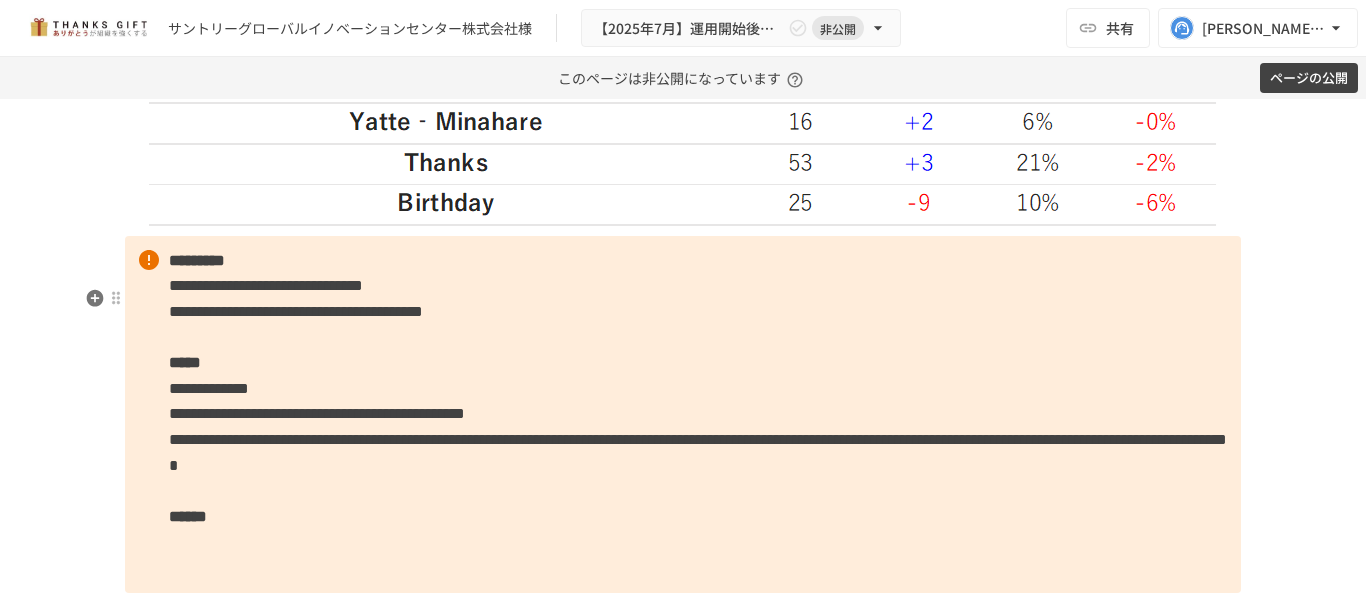 scroll, scrollTop: 6041, scrollLeft: 0, axis: vertical 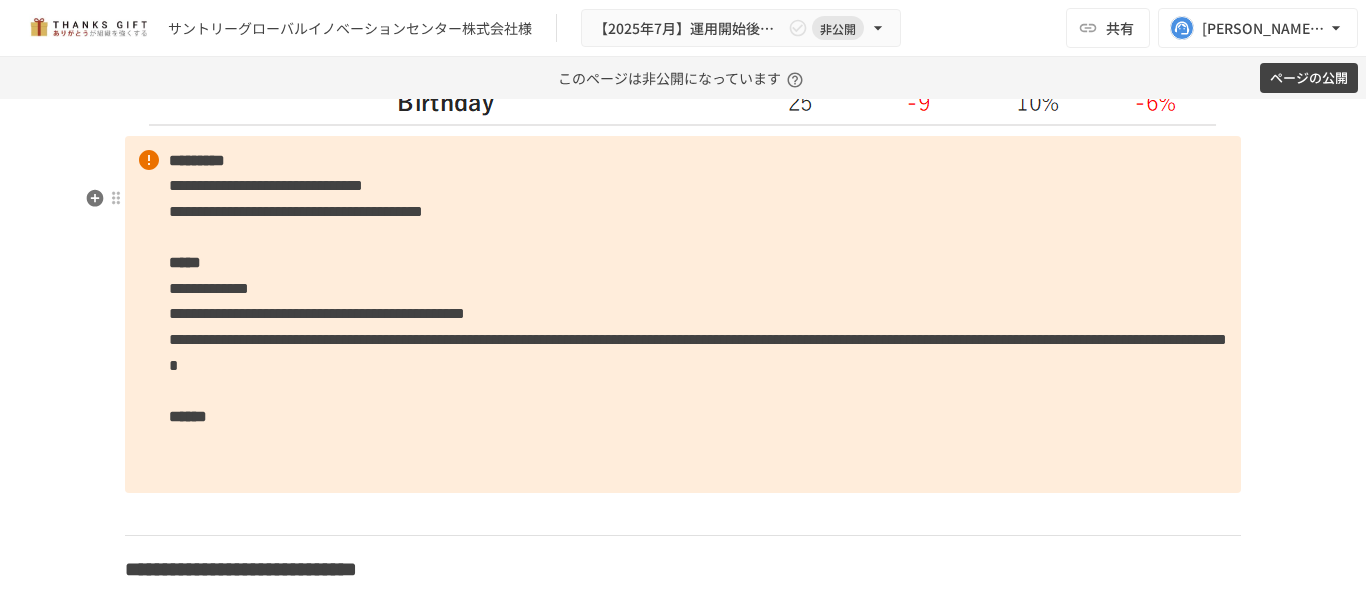 click on "**********" at bounding box center (683, 314) 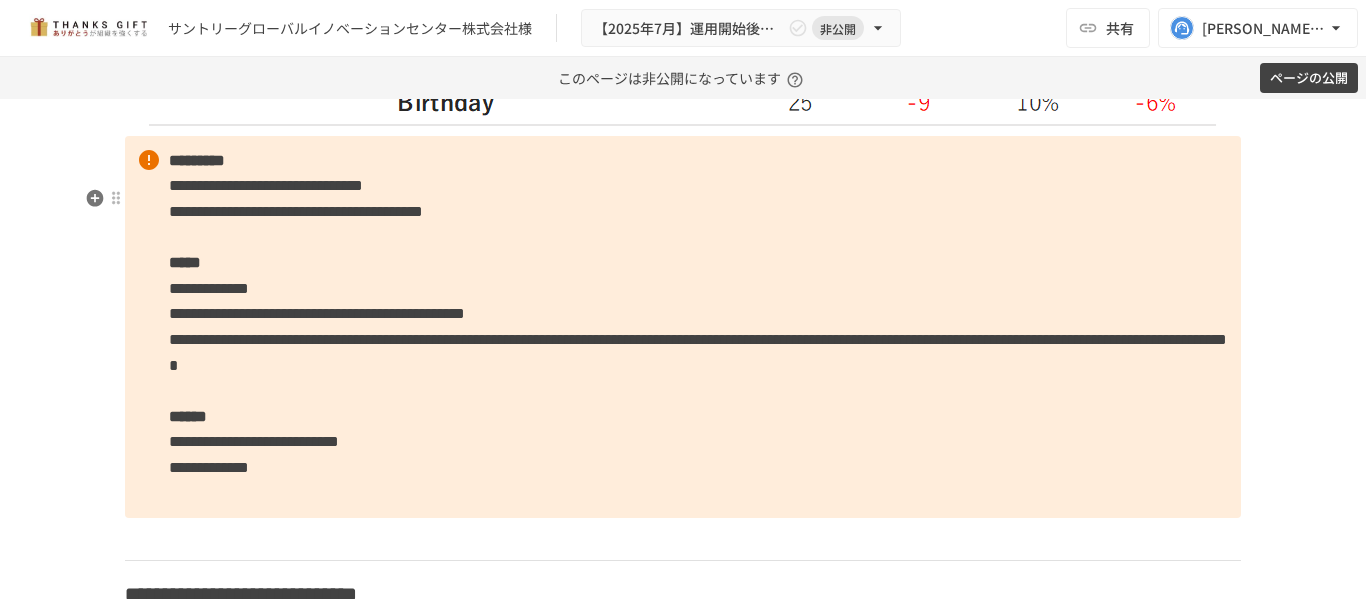 click on "**********" at bounding box center [683, 327] 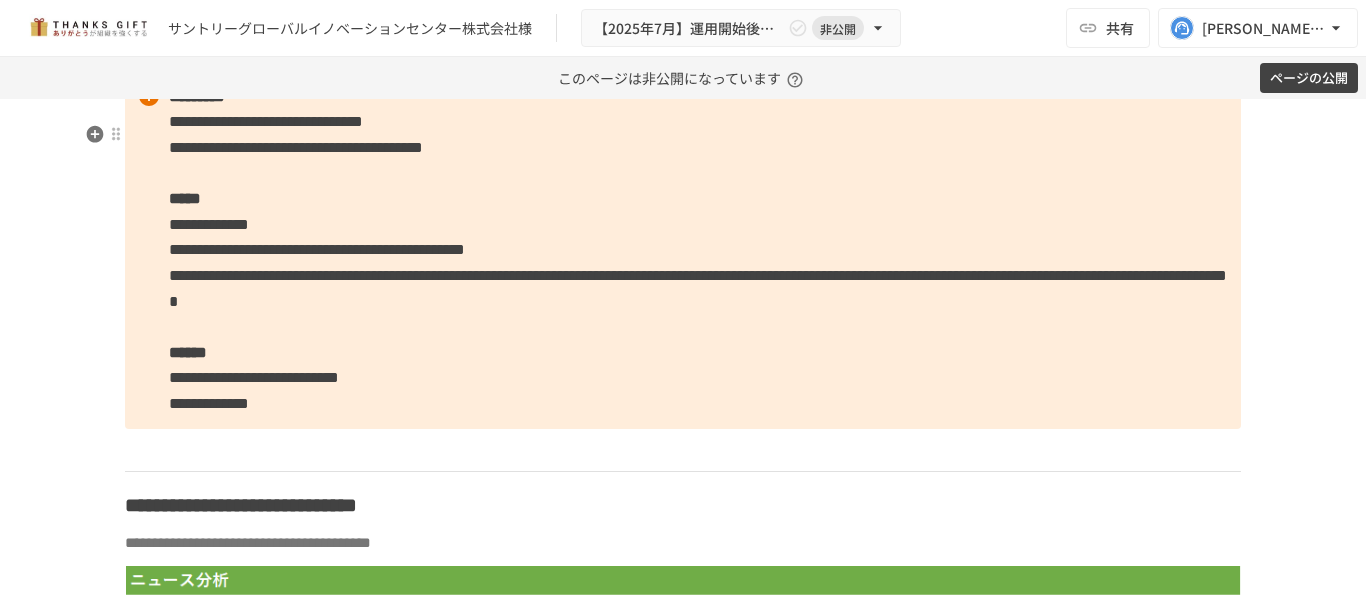 scroll, scrollTop: 6141, scrollLeft: 0, axis: vertical 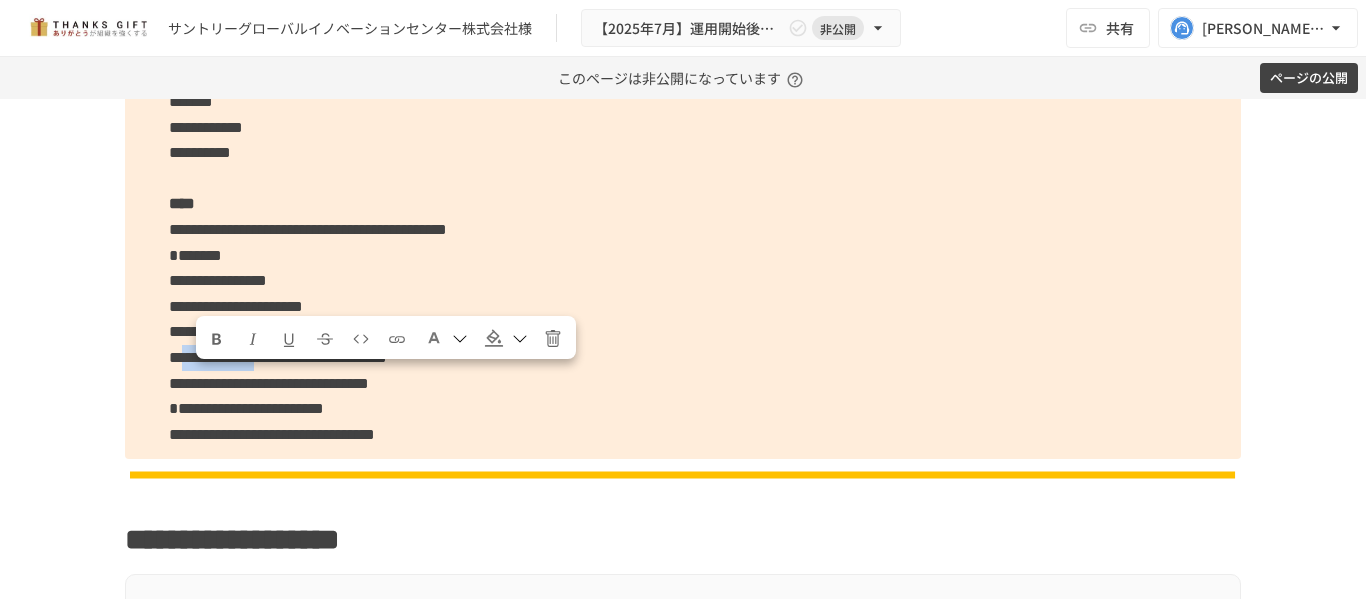 drag, startPoint x: 186, startPoint y: 379, endPoint x: 373, endPoint y: 387, distance: 187.17105 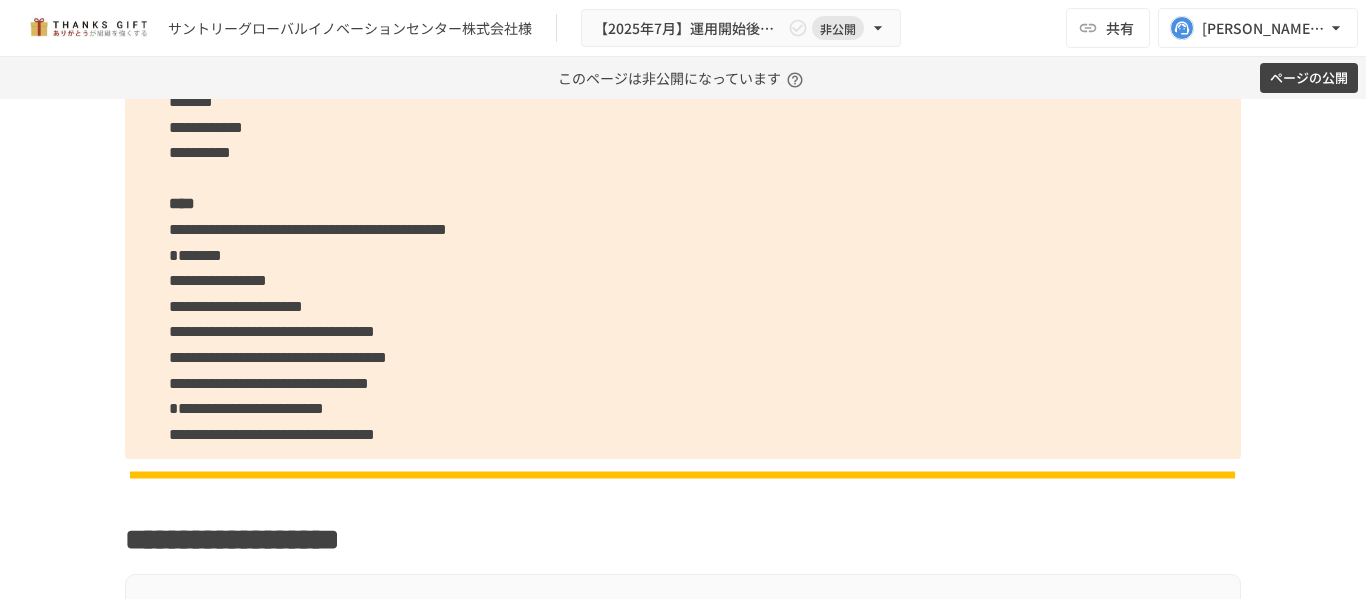 click on "**********" at bounding box center [278, 357] 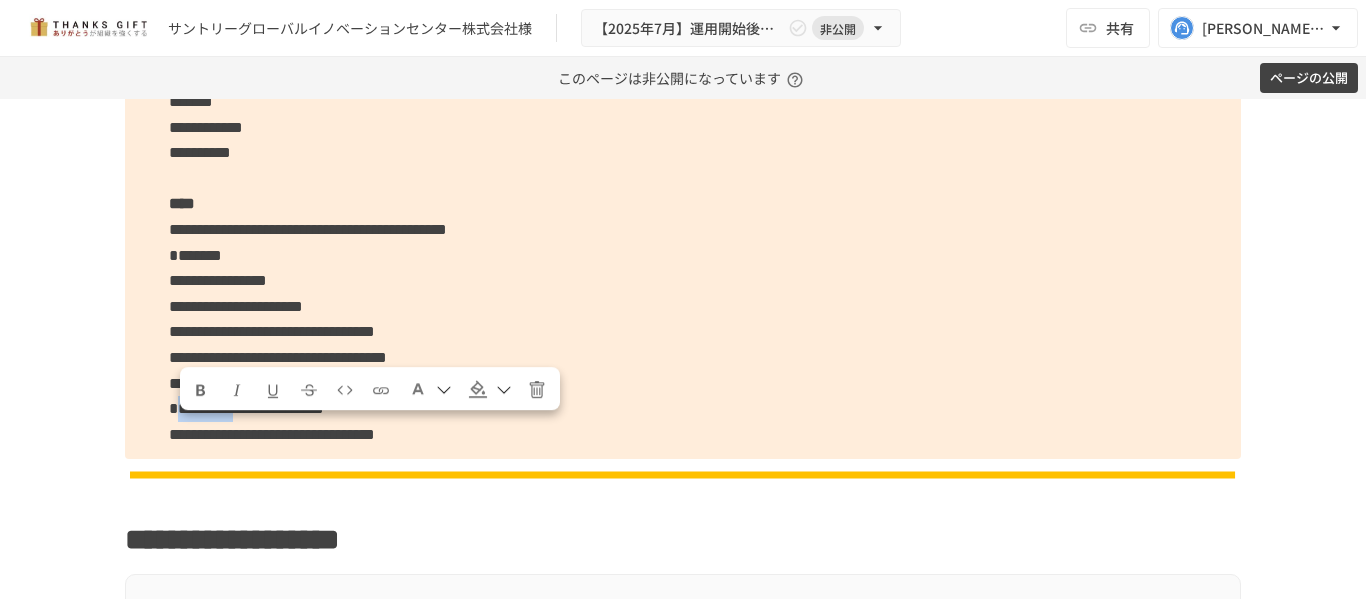 drag, startPoint x: 179, startPoint y: 424, endPoint x: 325, endPoint y: 430, distance: 146.12323 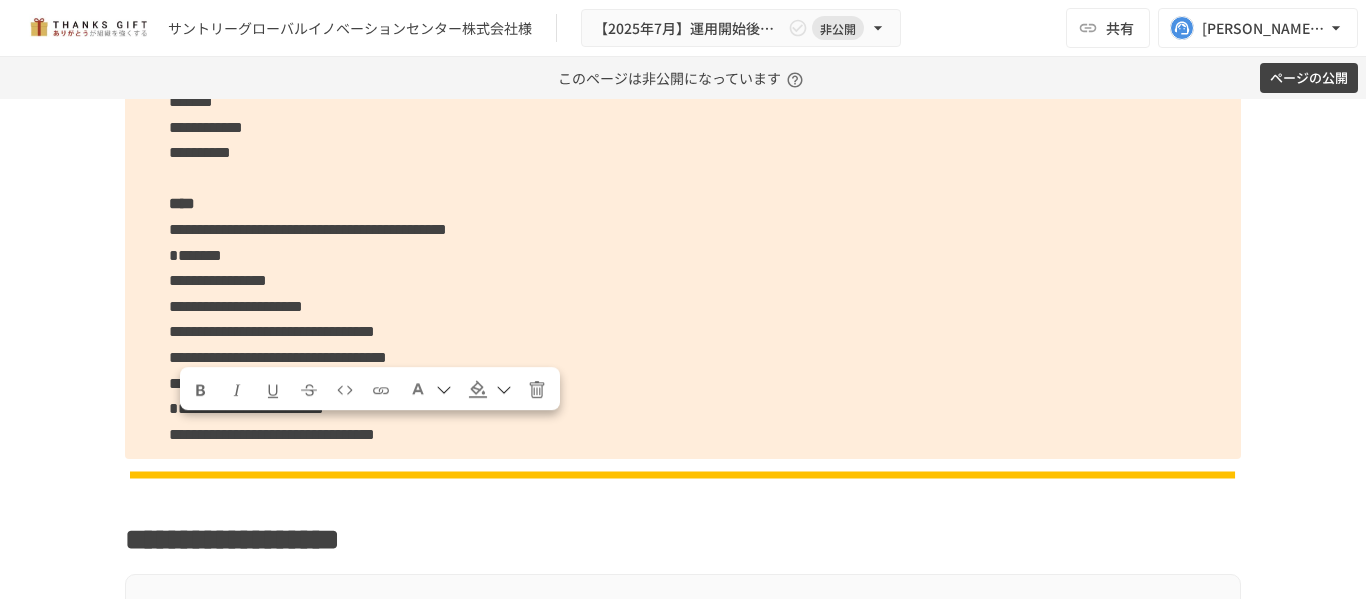 click on "**********" at bounding box center (246, 408) 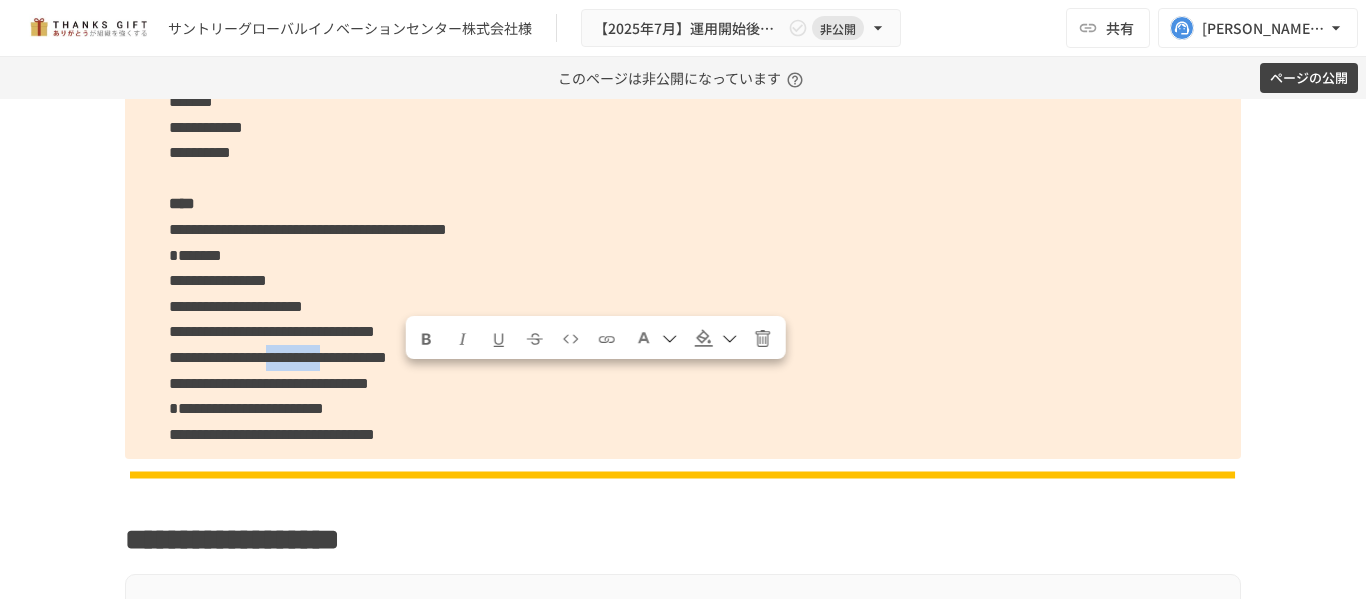drag, startPoint x: 546, startPoint y: 381, endPoint x: 411, endPoint y: 381, distance: 135 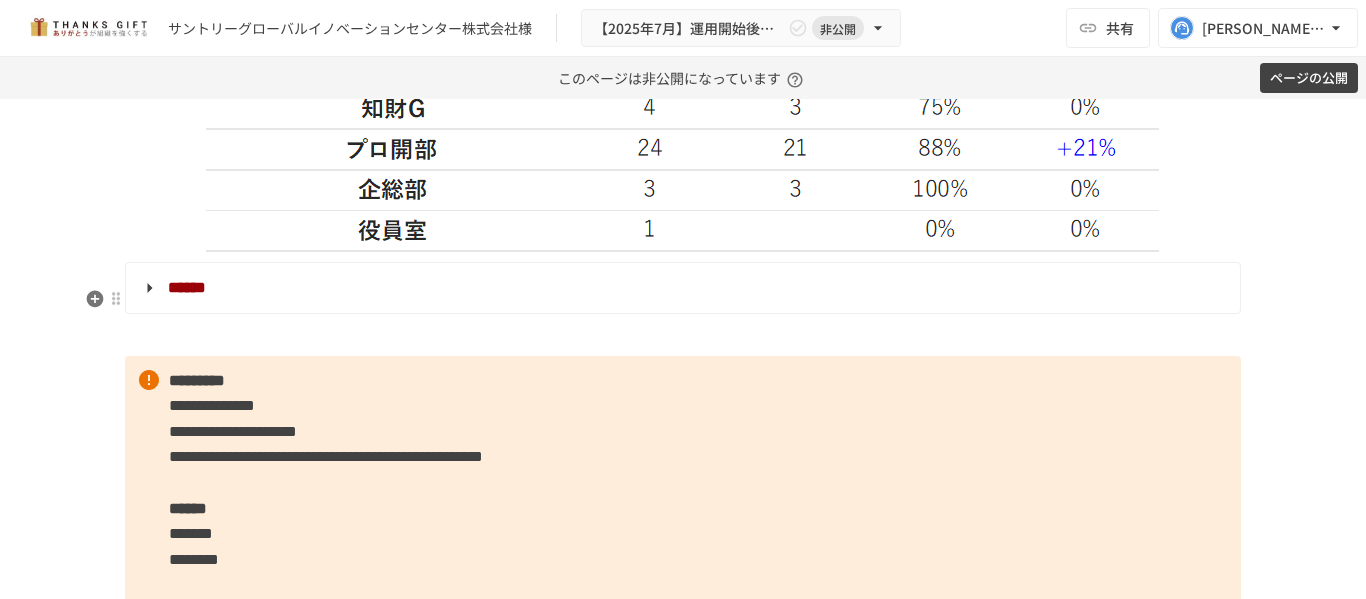 scroll, scrollTop: 2918, scrollLeft: 0, axis: vertical 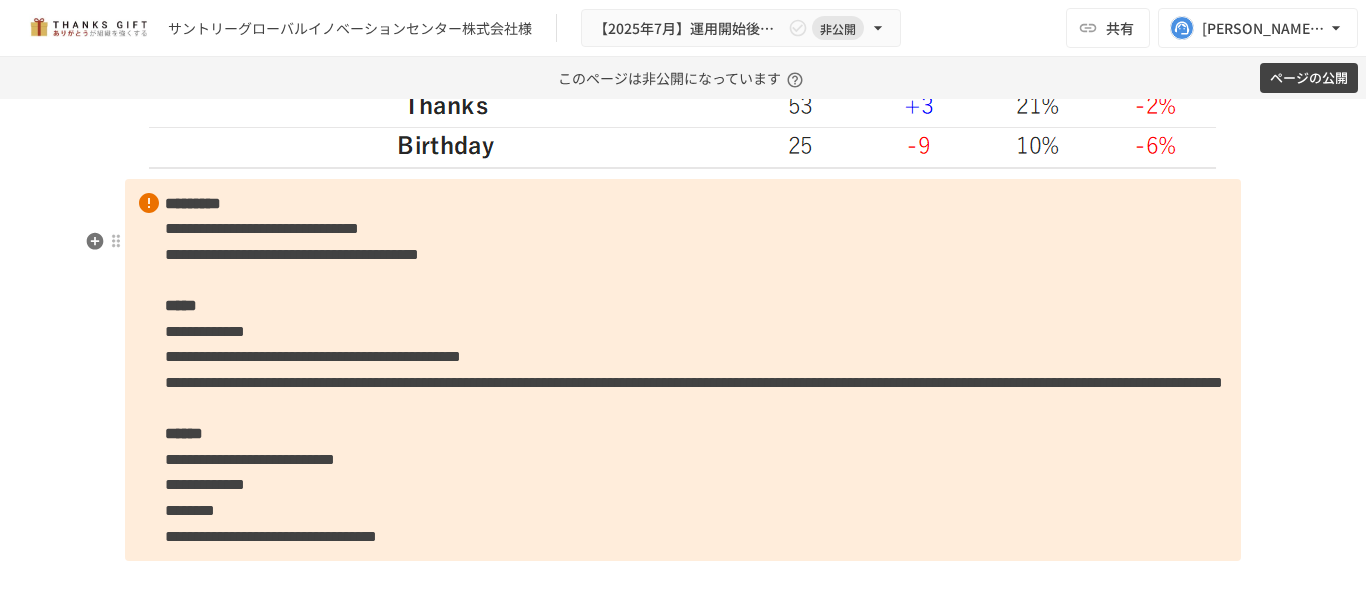 click on "**********" at bounding box center (683, 370) 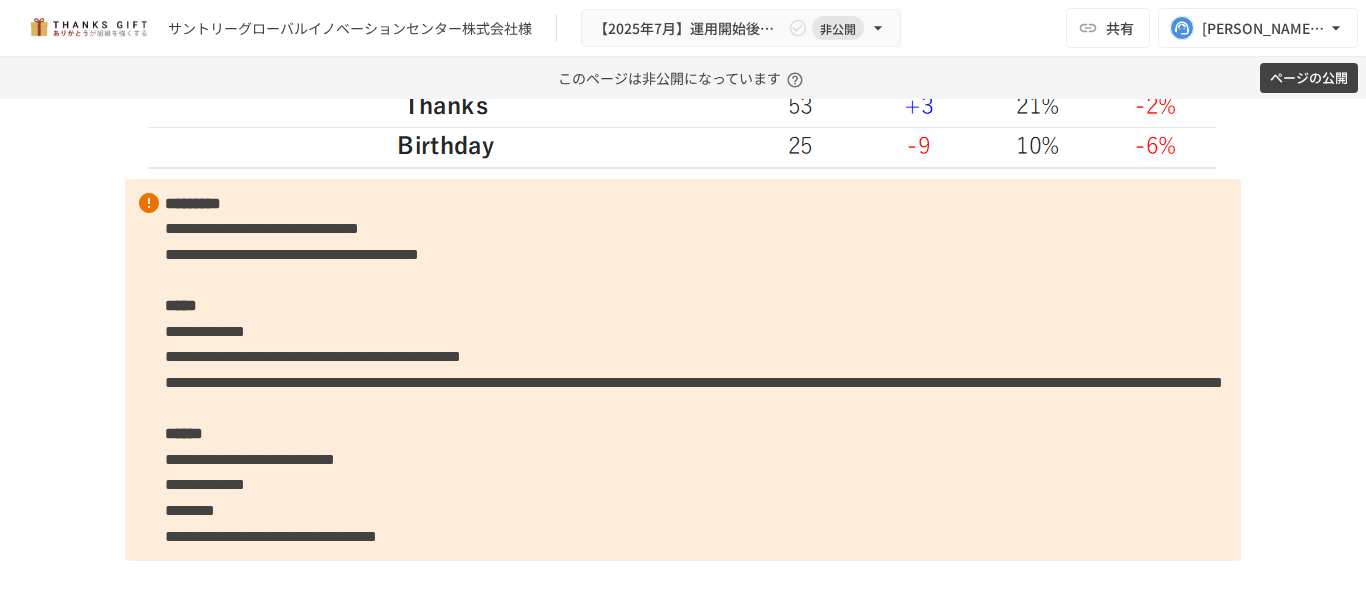 scroll, scrollTop: 6038, scrollLeft: 0, axis: vertical 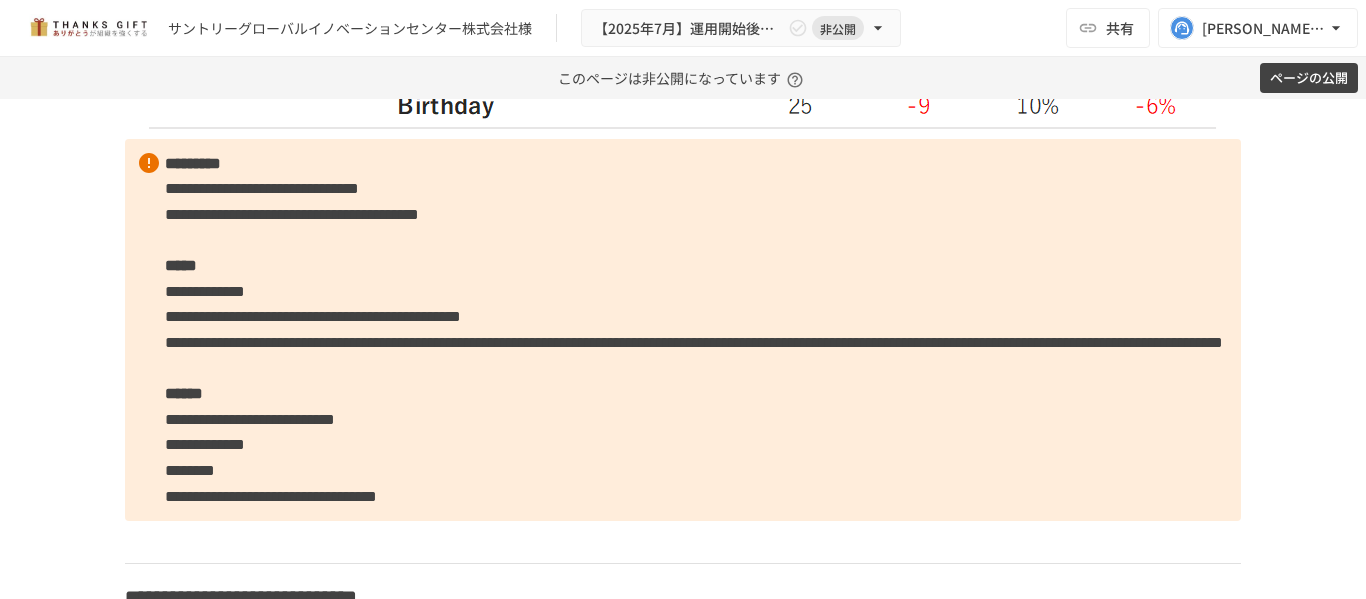 click on "**********" at bounding box center [683, 349] 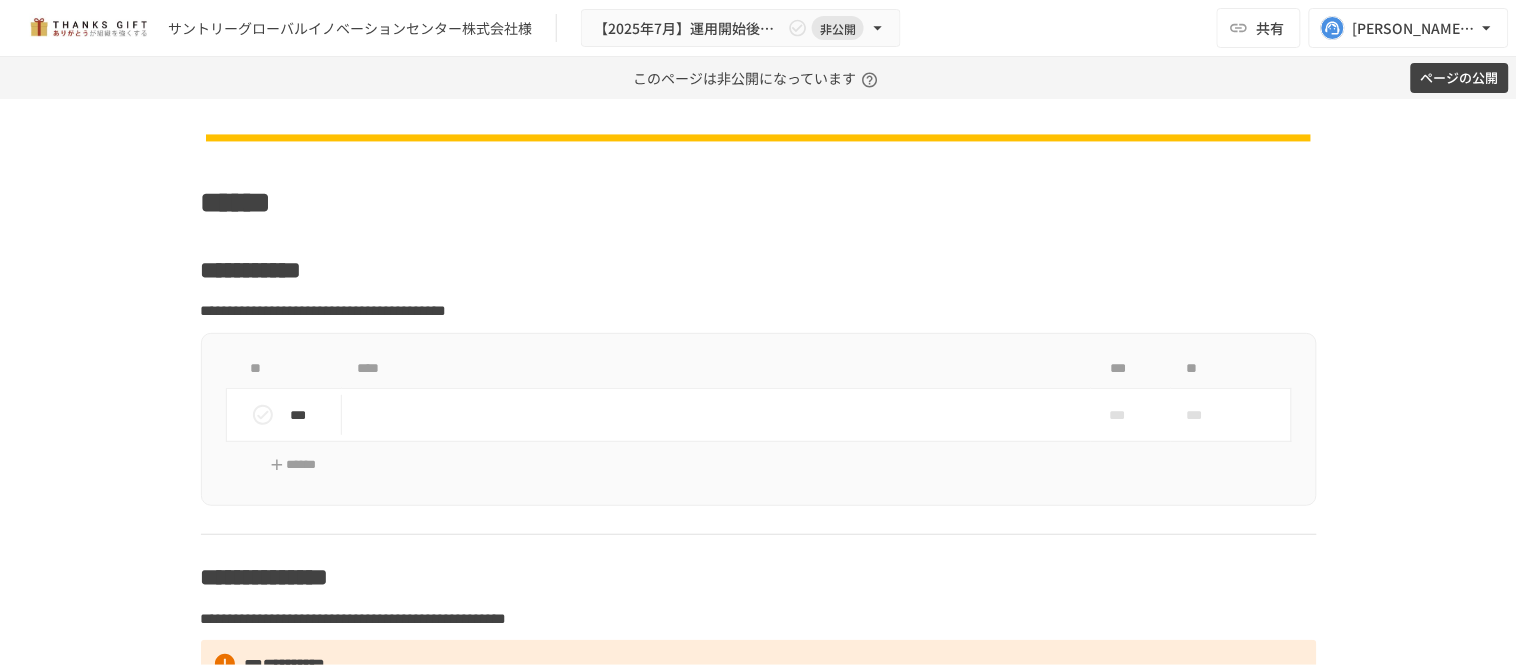 scroll, scrollTop: 8055, scrollLeft: 0, axis: vertical 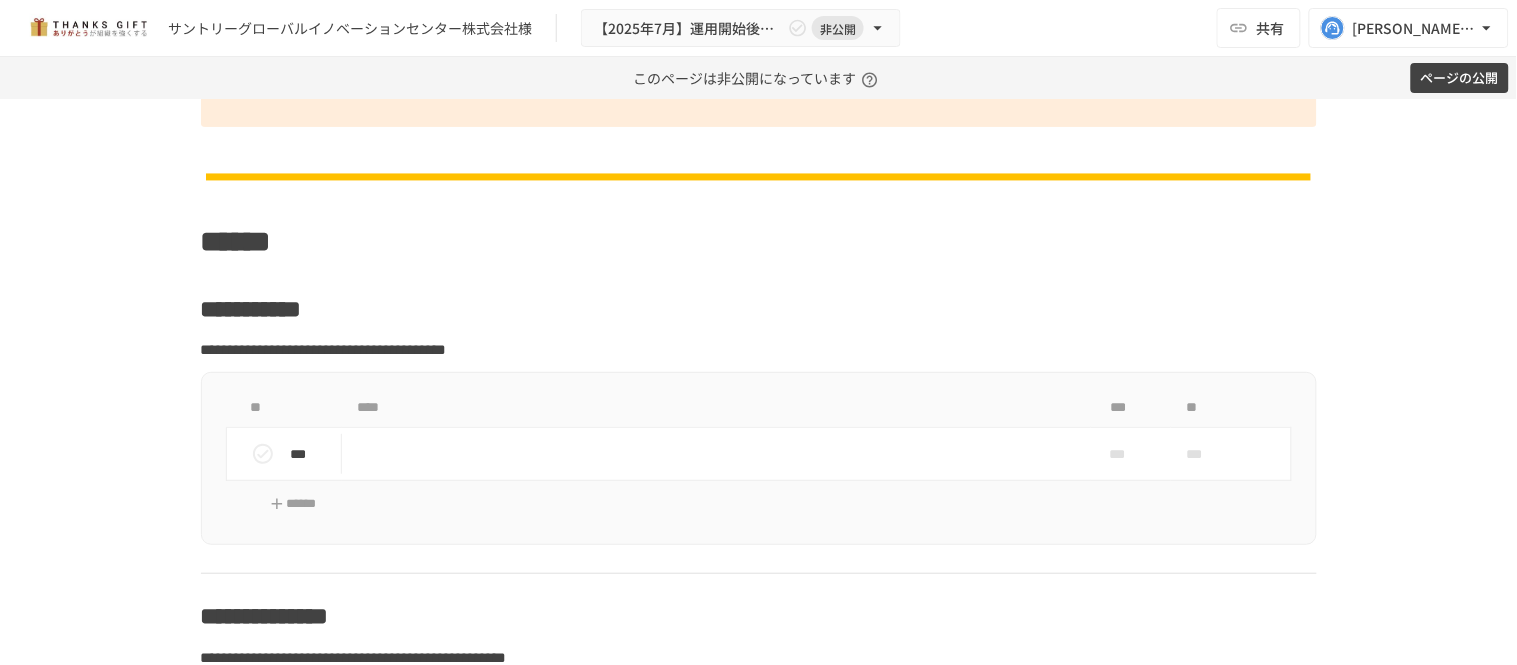 click on "**********" at bounding box center [759, -89] 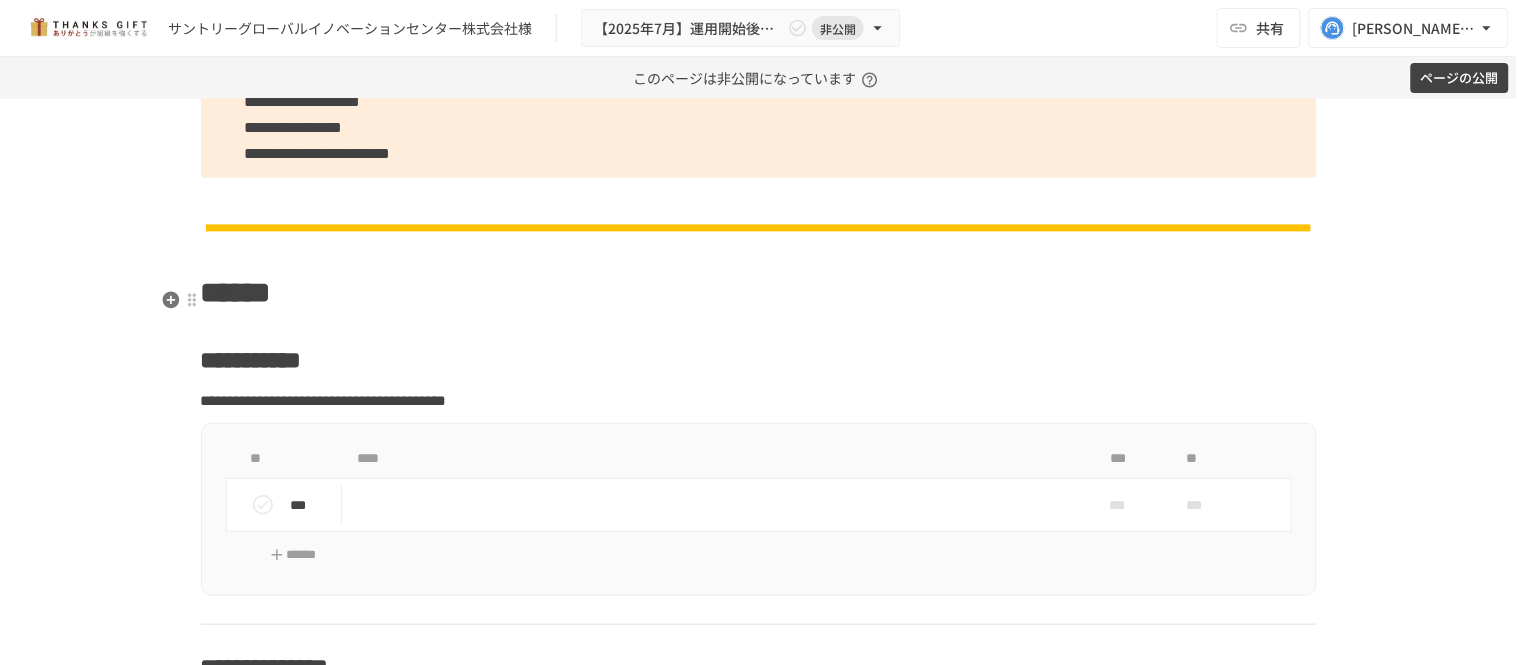 click at bounding box center (759, 199) 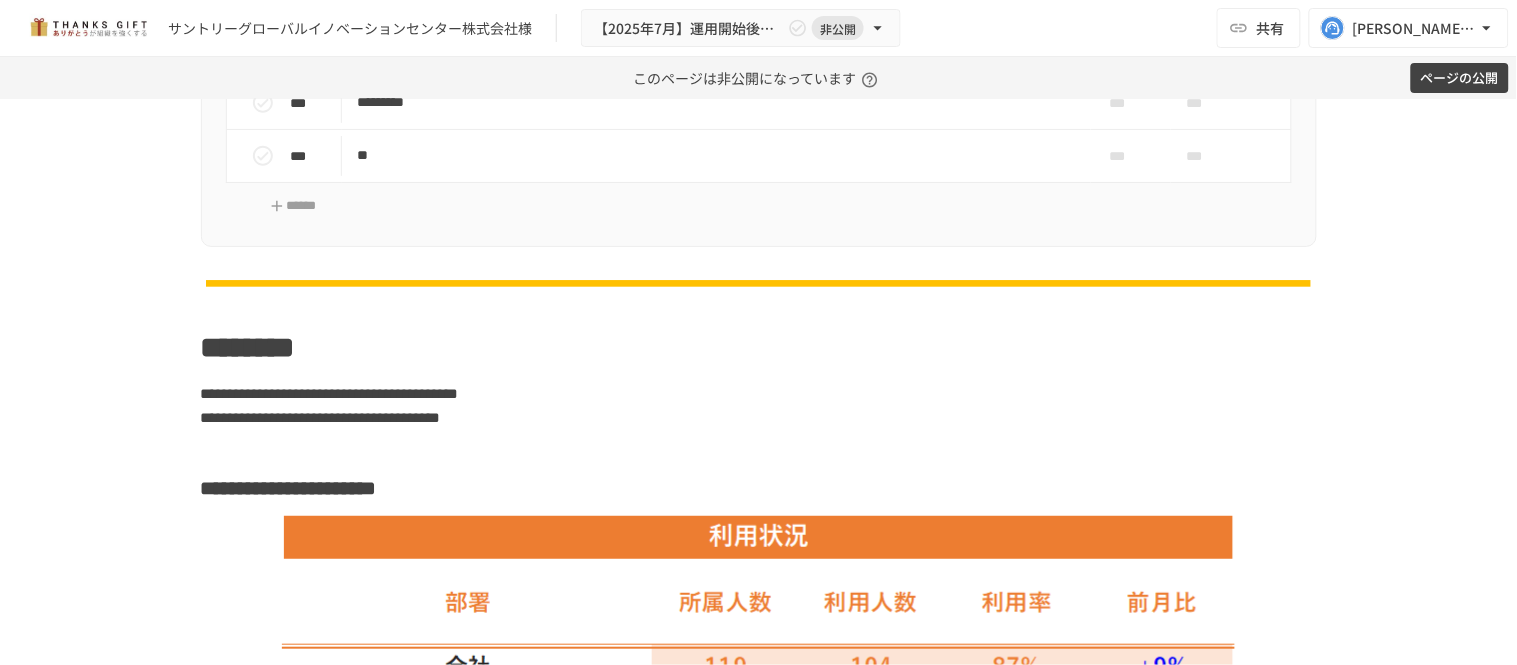 scroll, scrollTop: 2166, scrollLeft: 0, axis: vertical 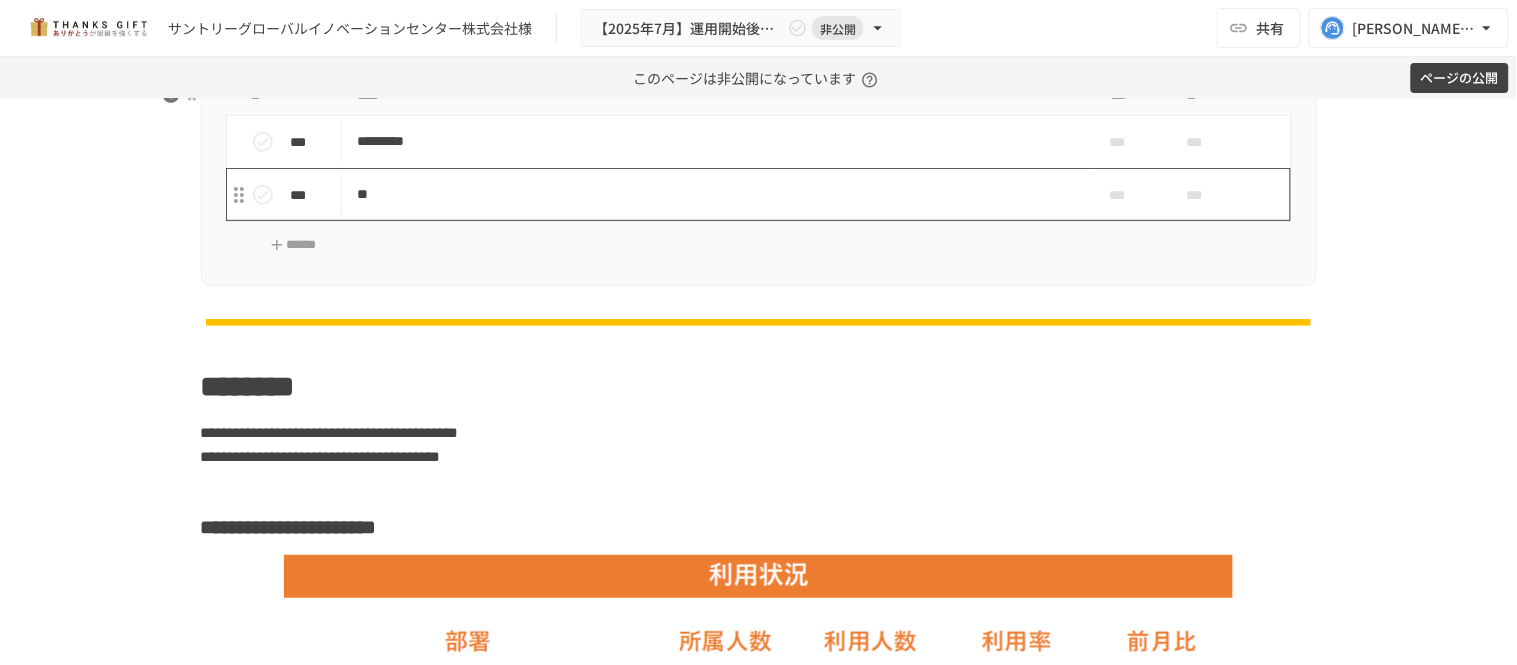 click on "**" at bounding box center (716, 194) 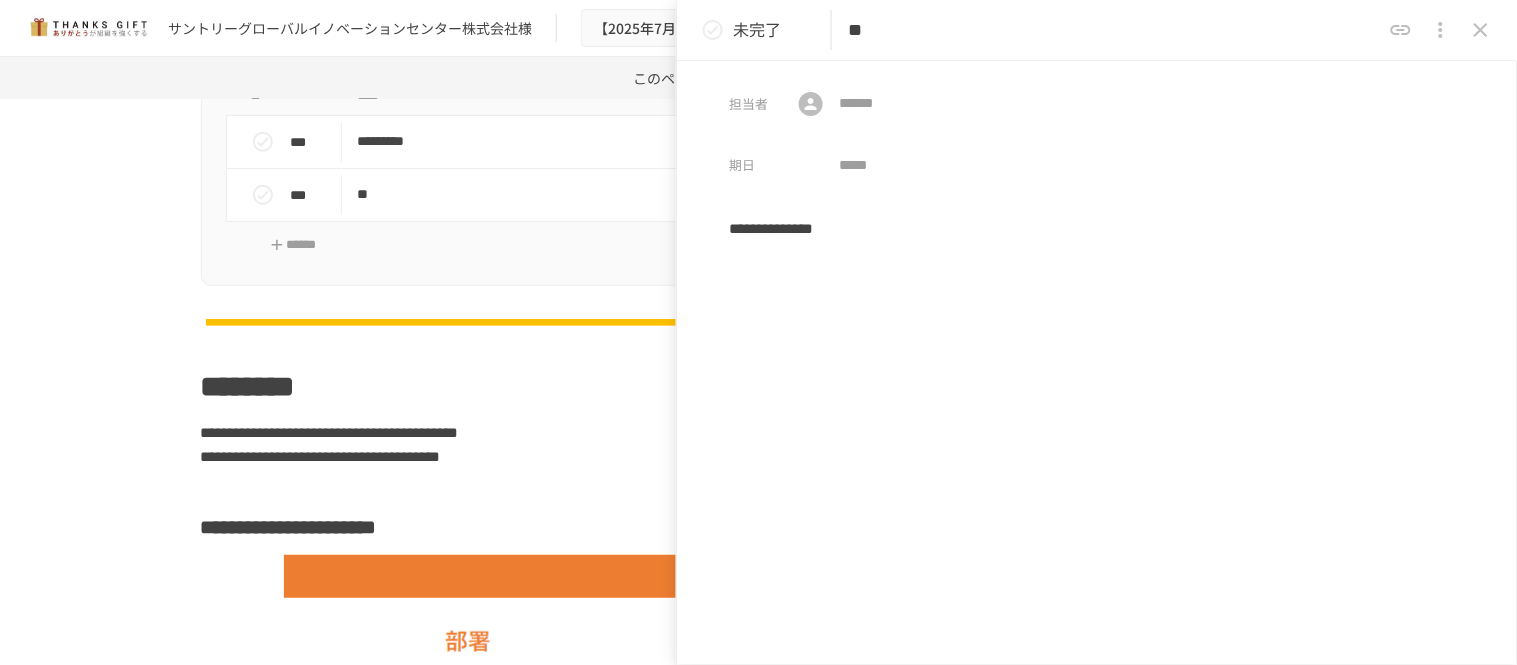 click 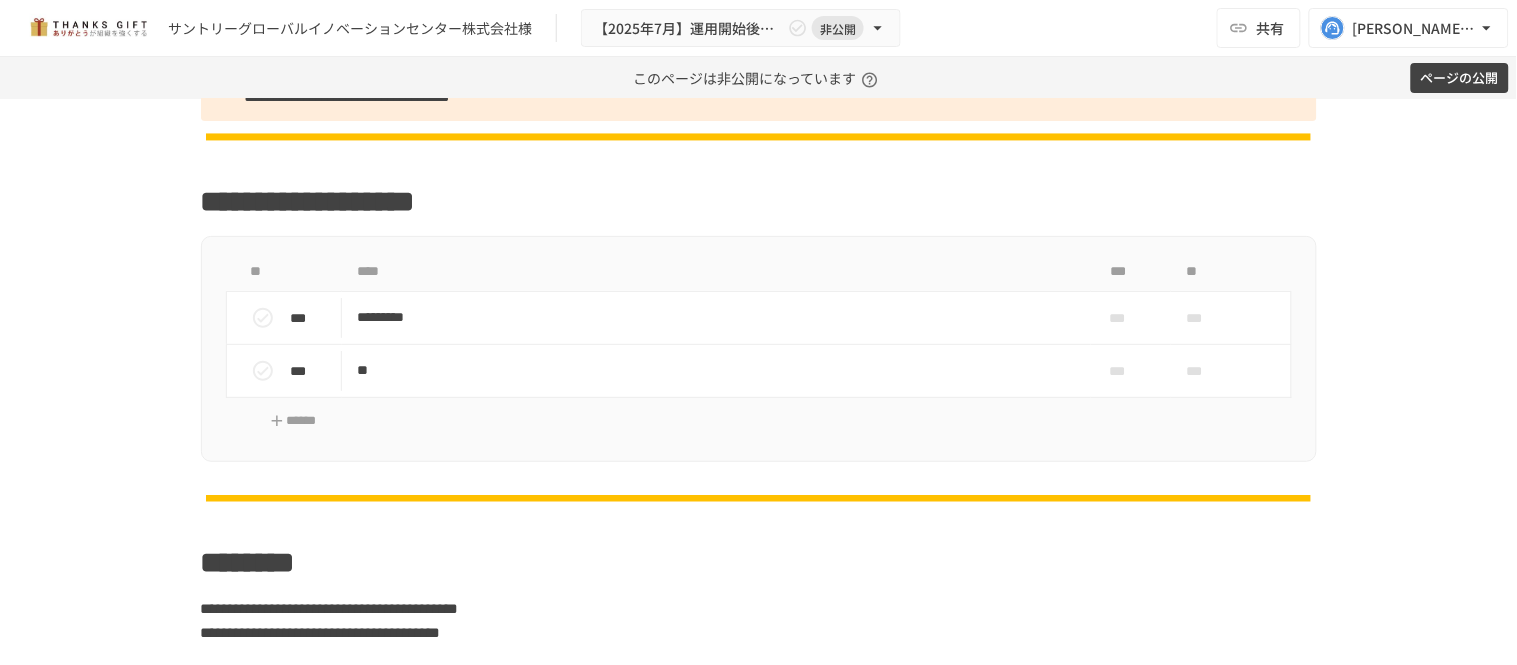 scroll, scrollTop: 1767, scrollLeft: 0, axis: vertical 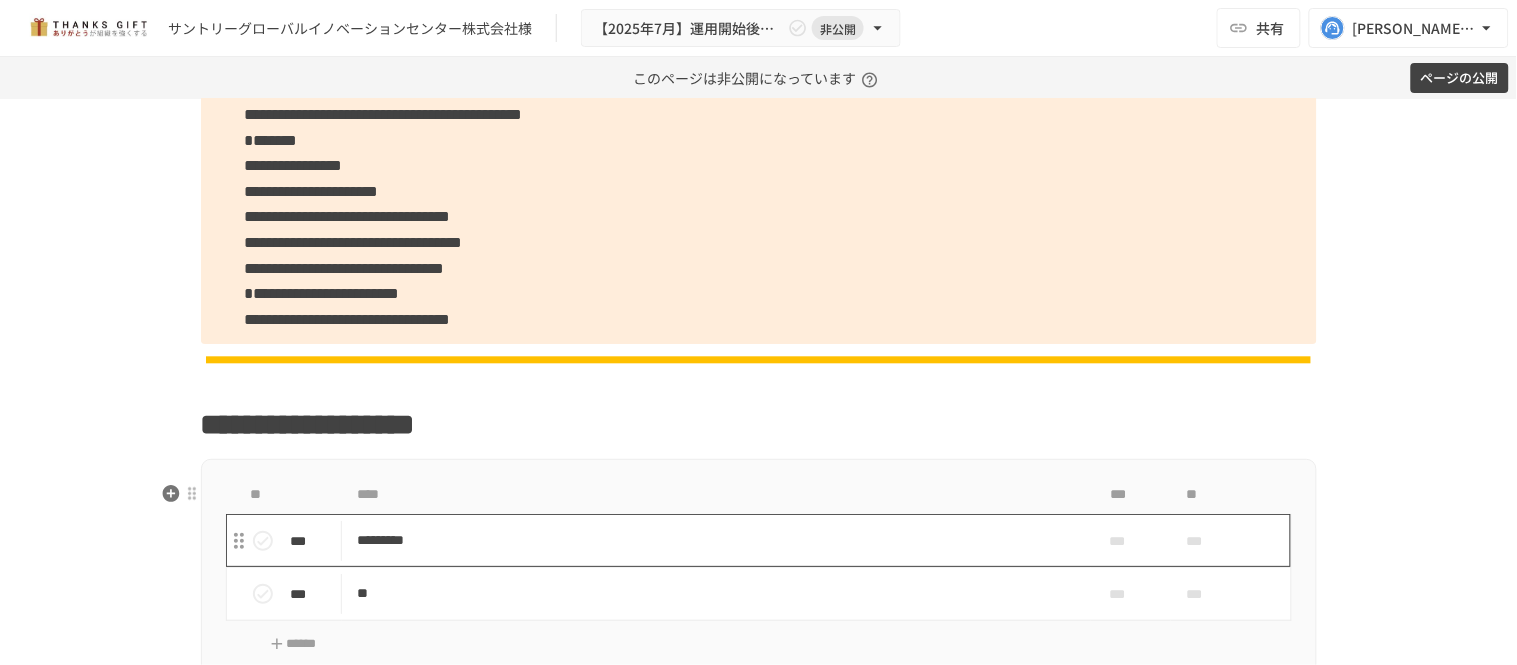 click on "*********" at bounding box center [716, 540] 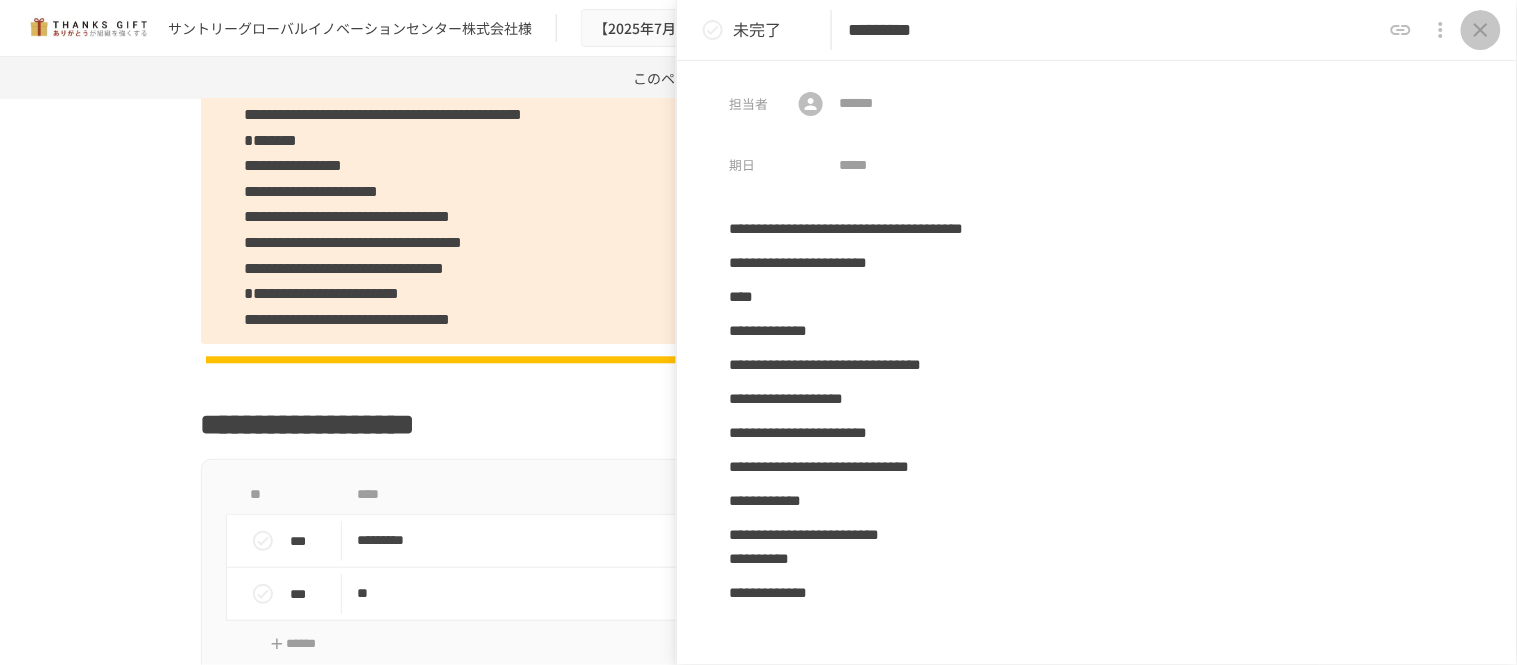 click 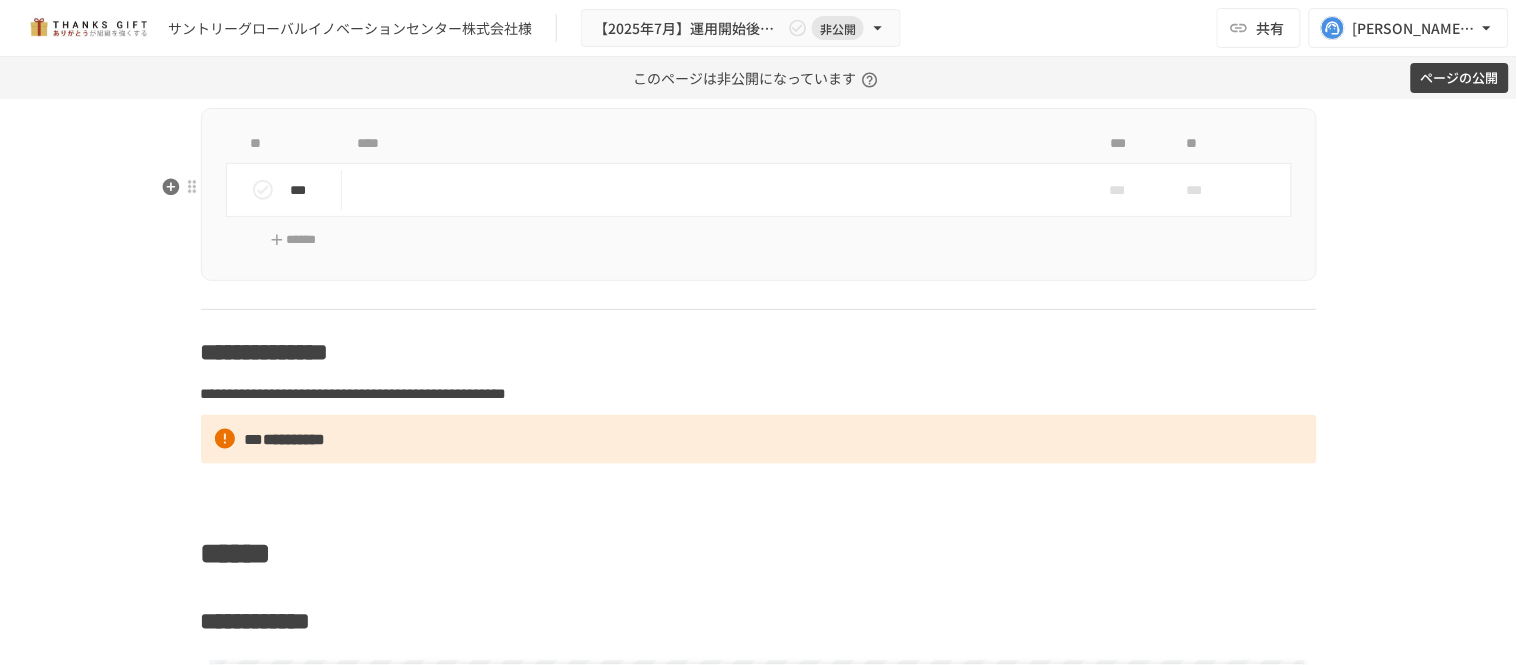 scroll, scrollTop: 8101, scrollLeft: 0, axis: vertical 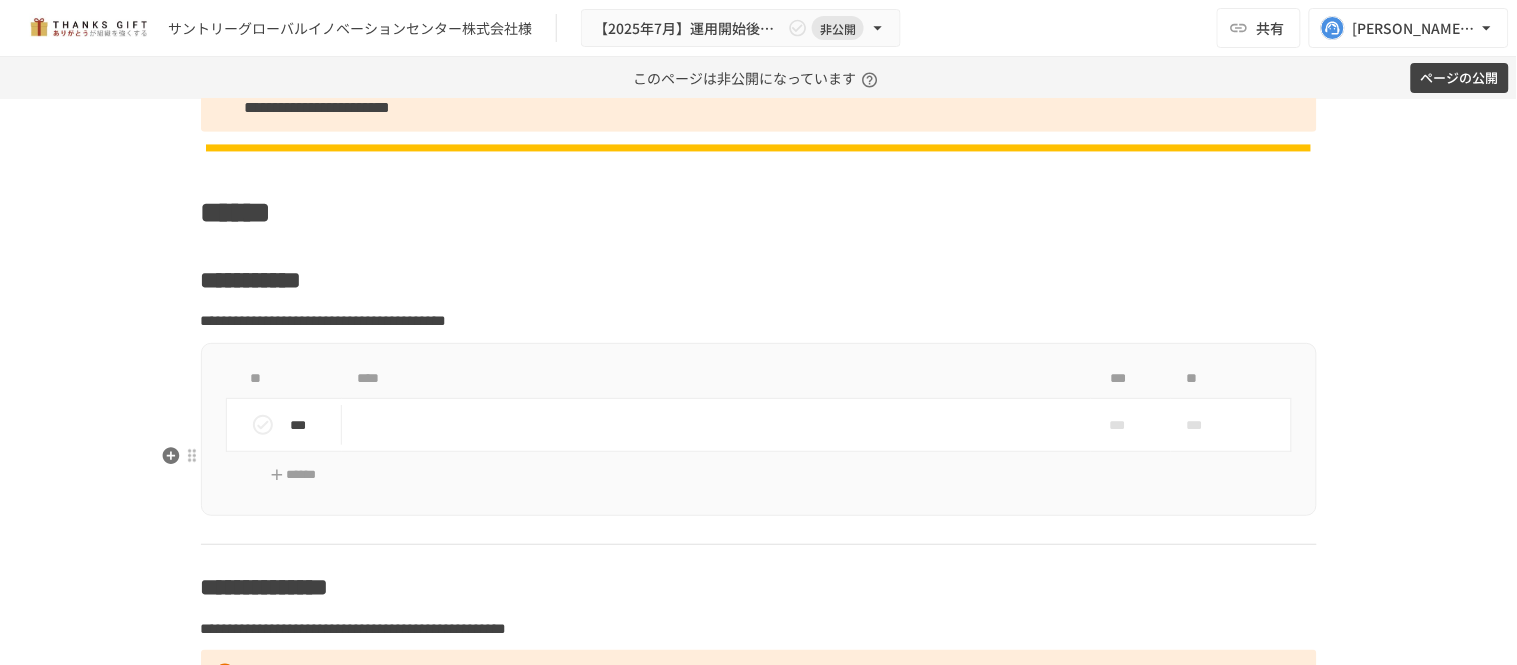 click on "** **** *** ** *** *** *** ******" at bounding box center (759, 429) 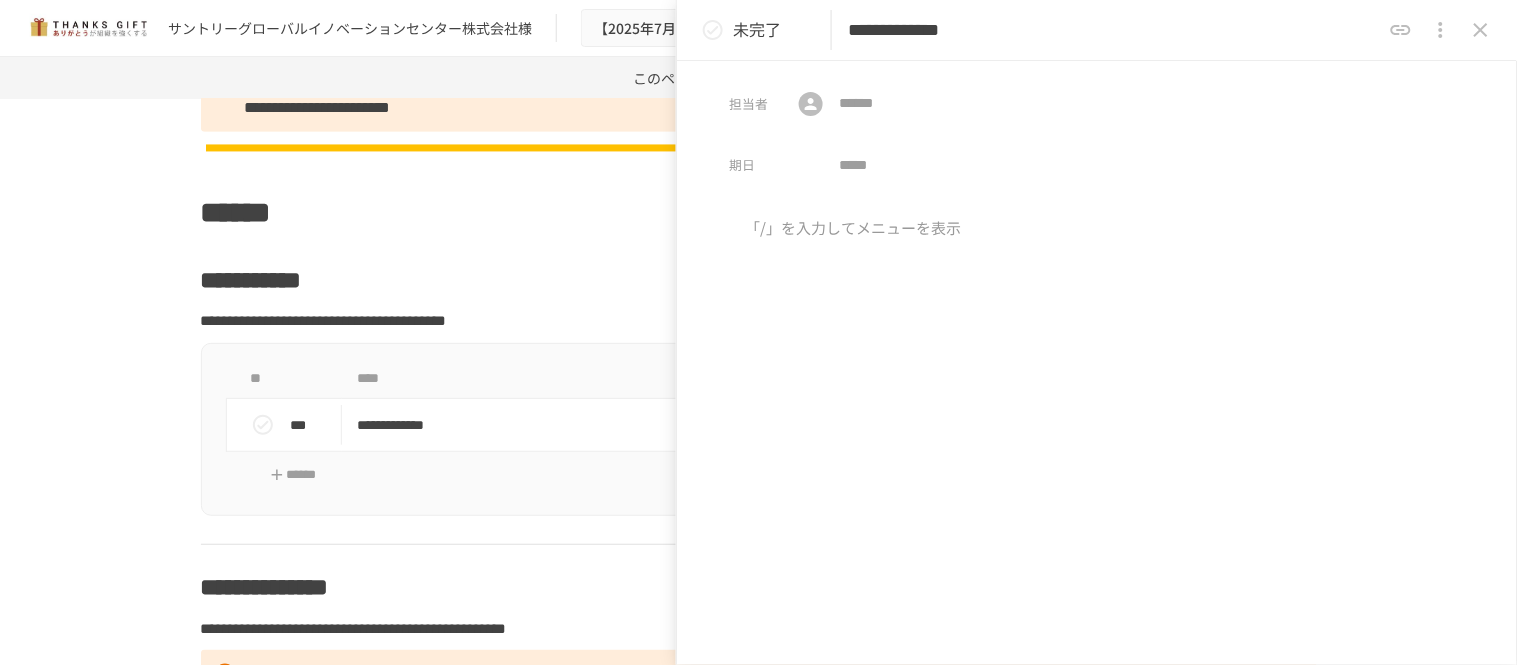 type on "**********" 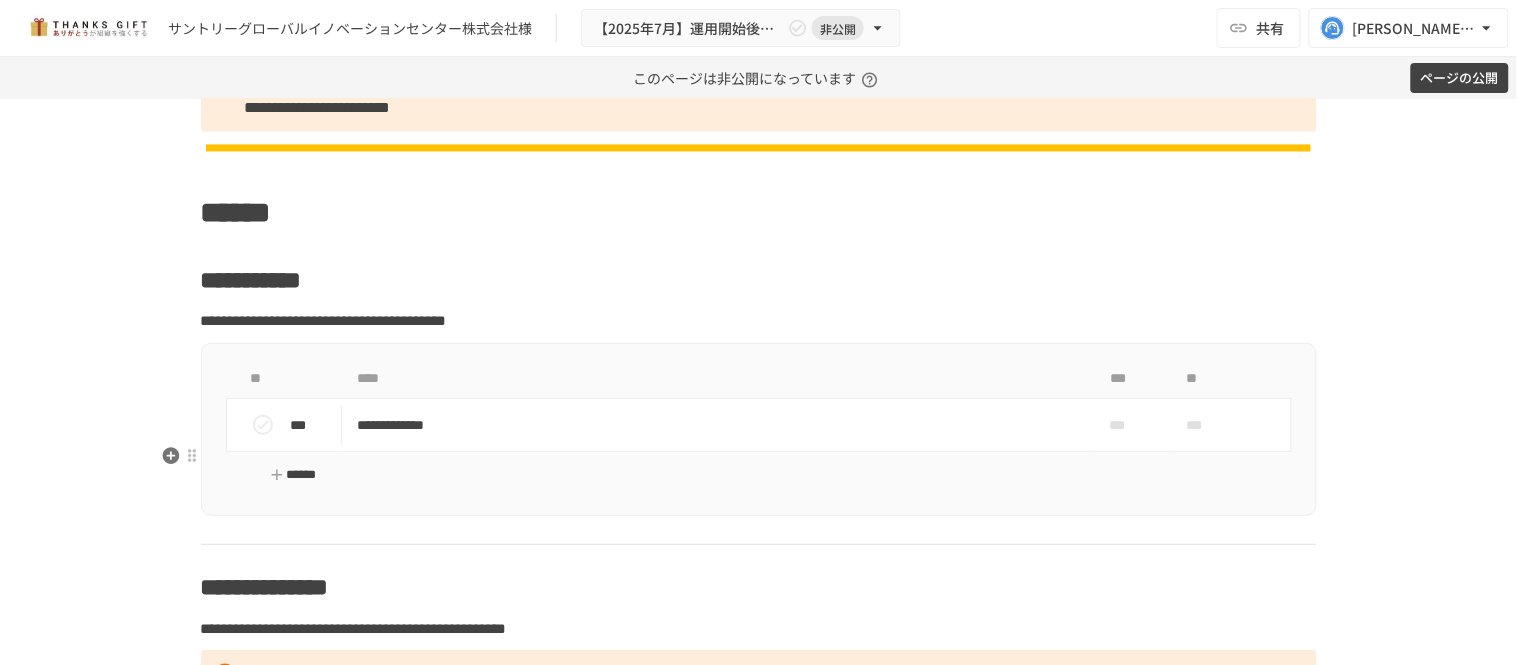 click on "******" at bounding box center (294, 475) 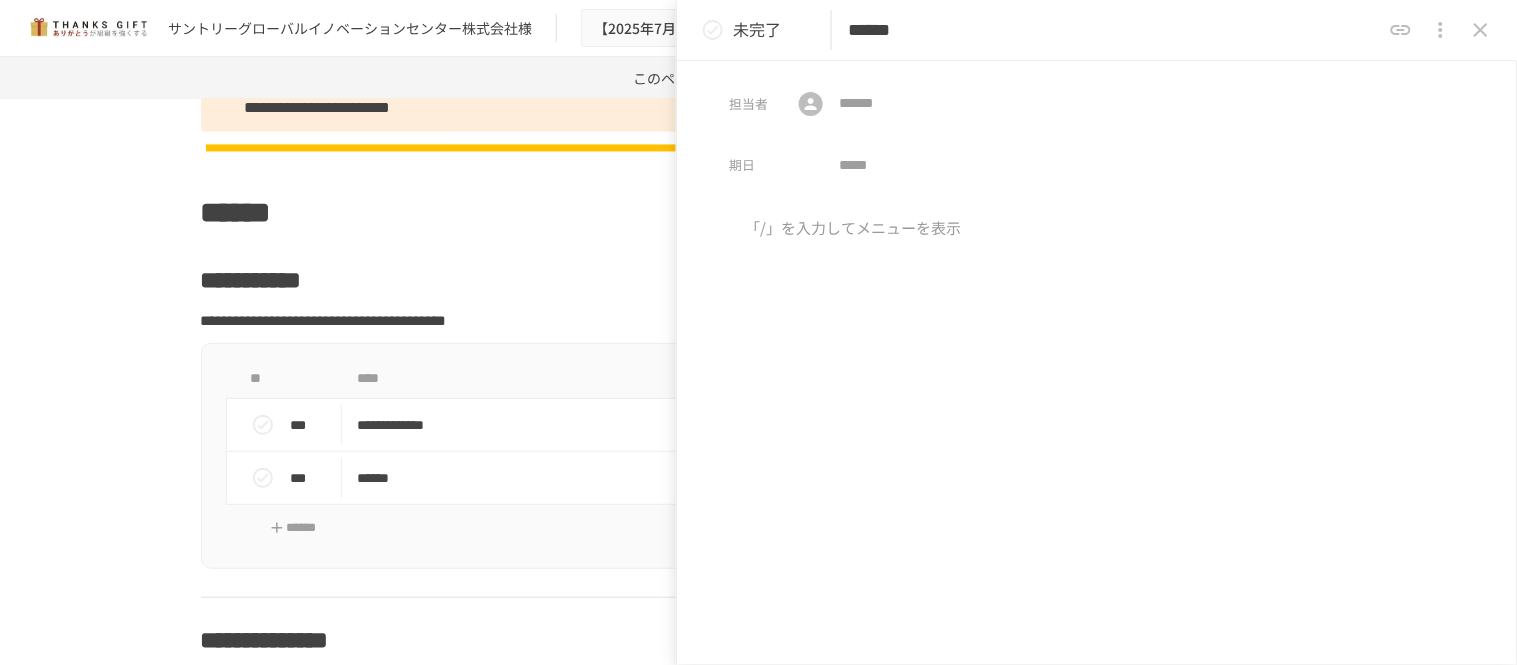 type on "******" 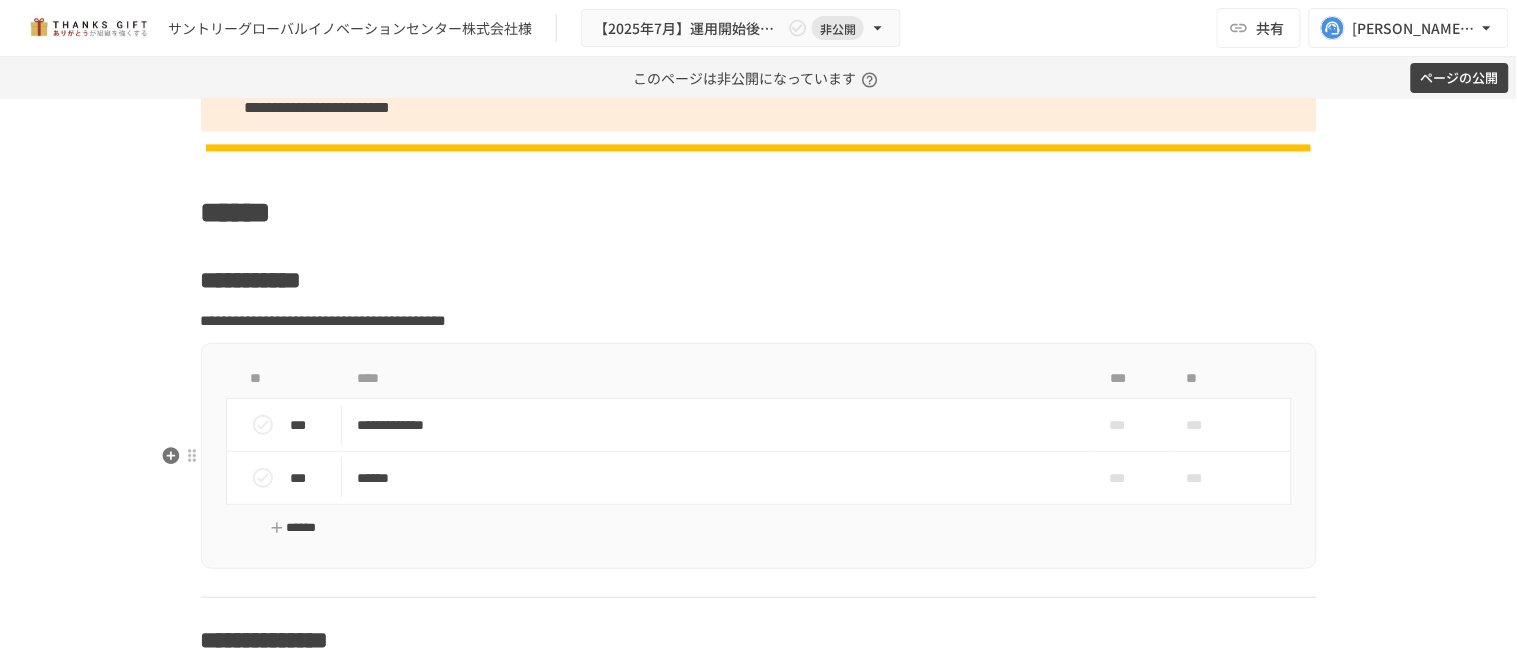 click on "******" at bounding box center [294, 528] 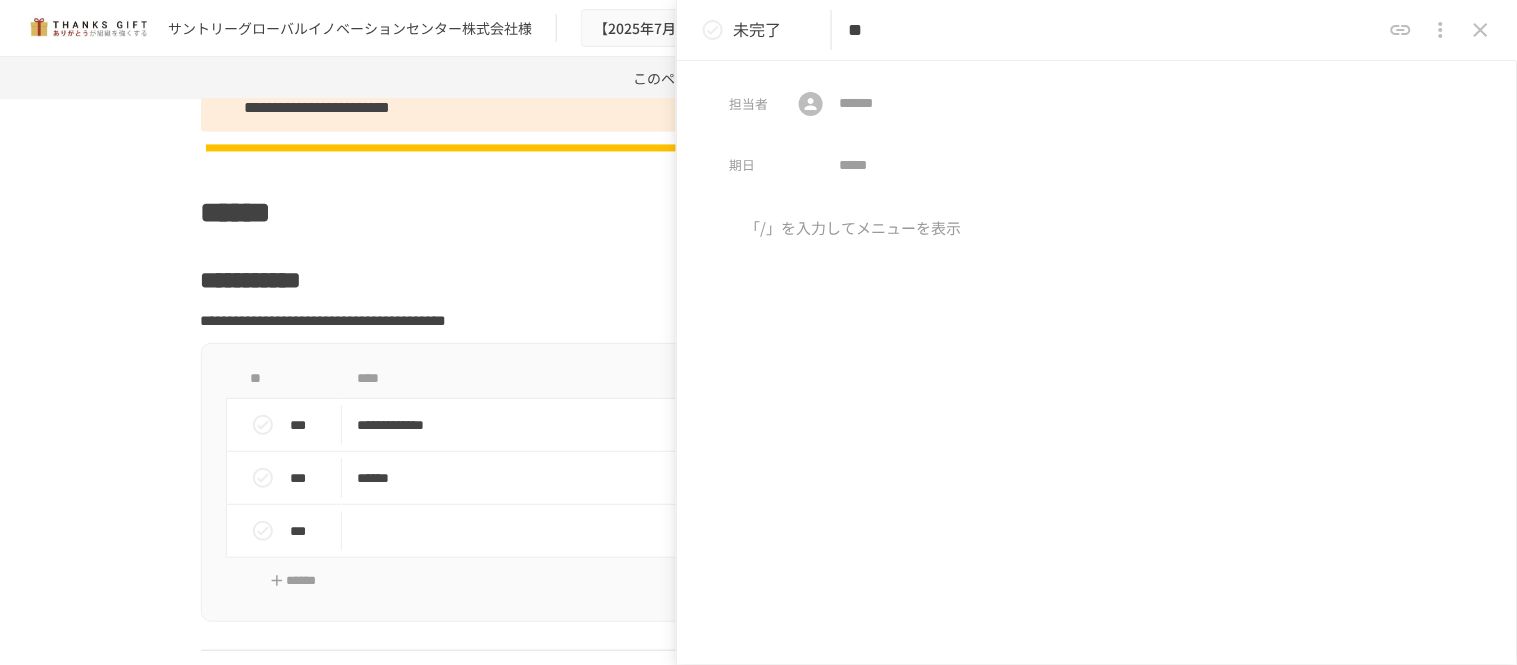 type on "*" 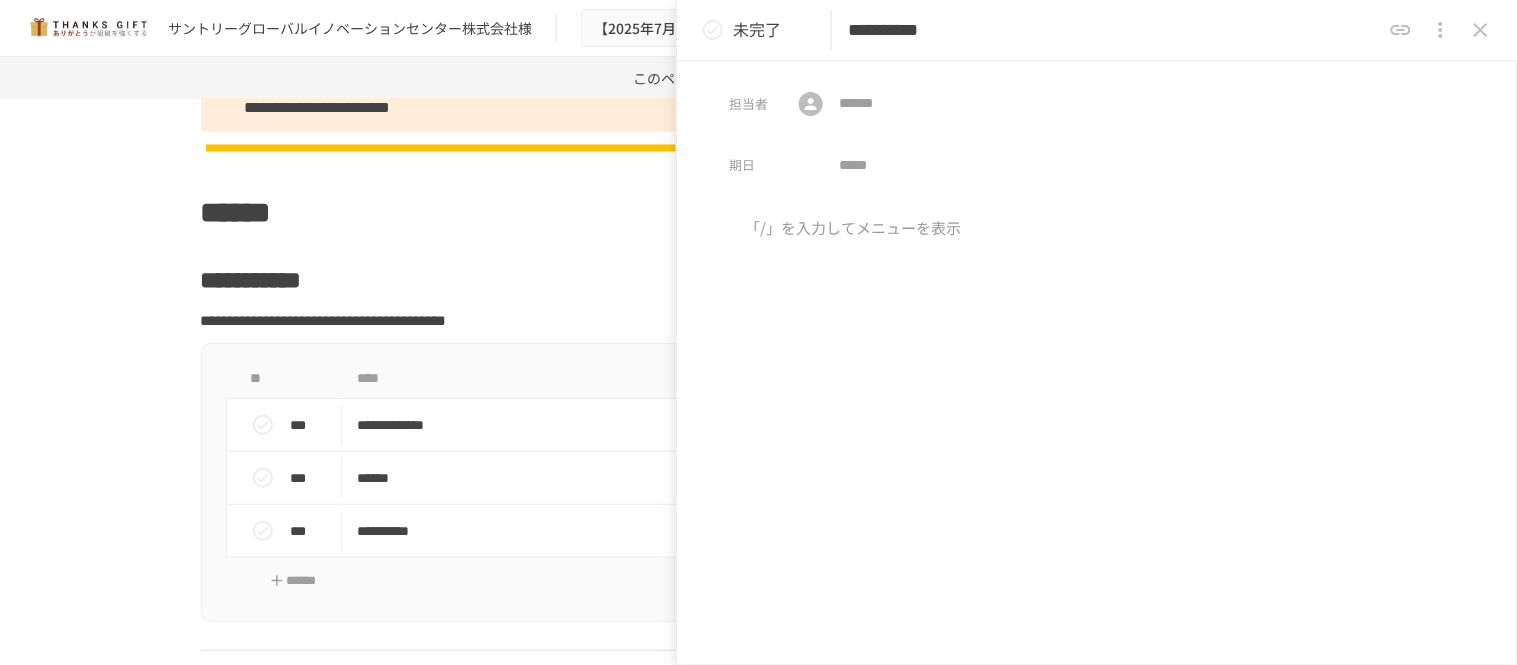 type on "**********" 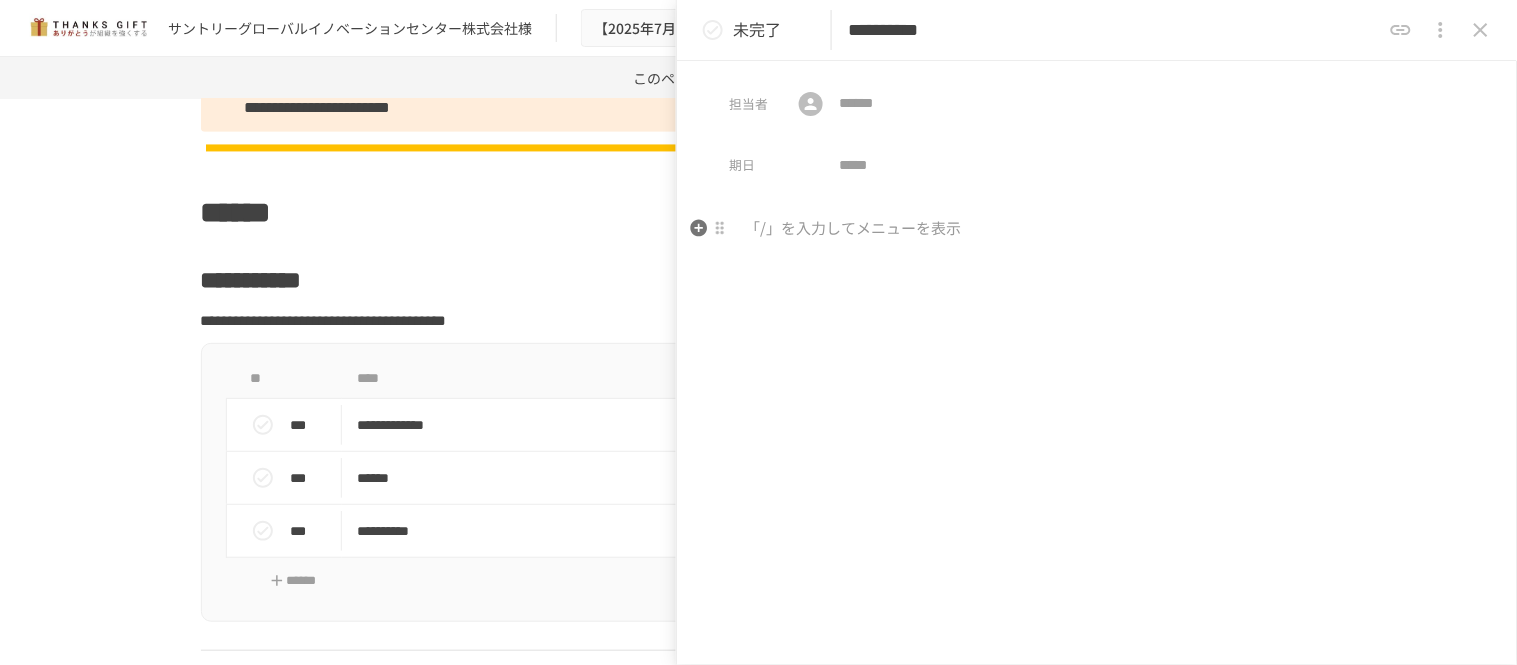 click at bounding box center [1097, 383] 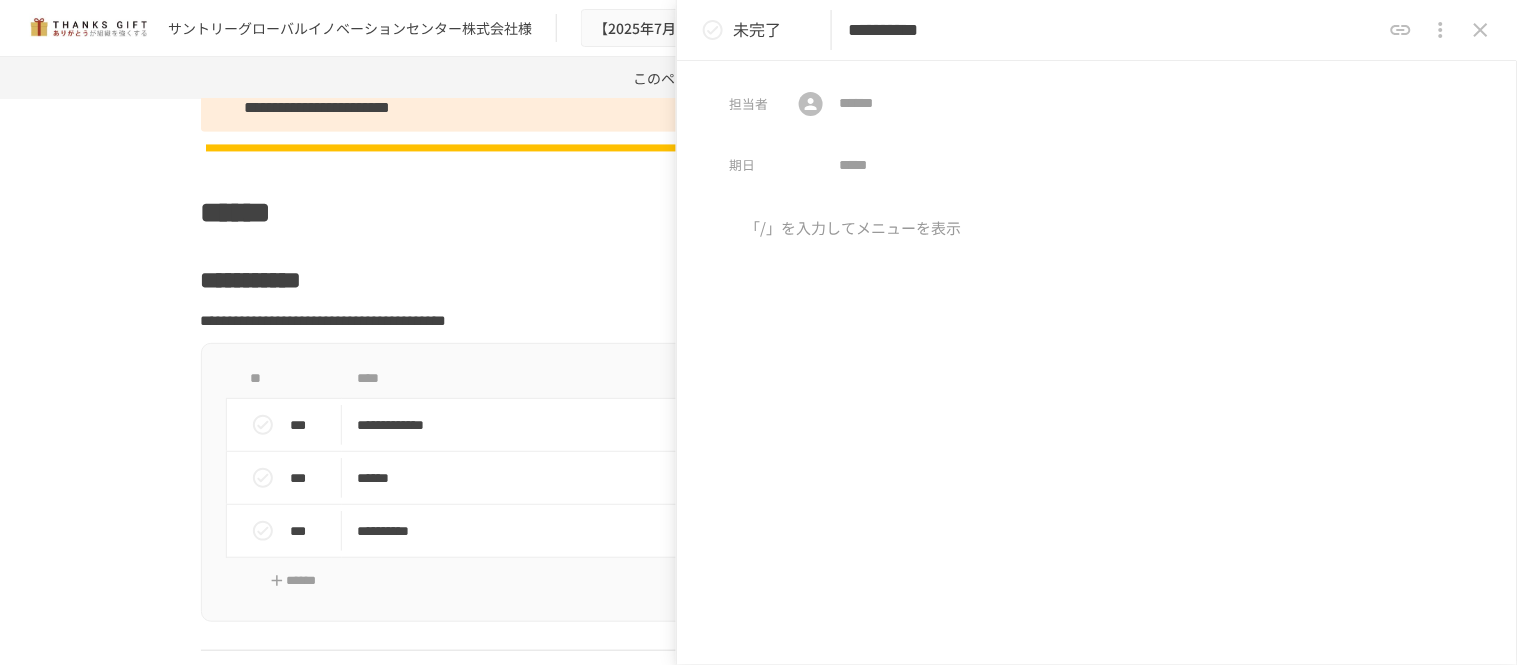 type 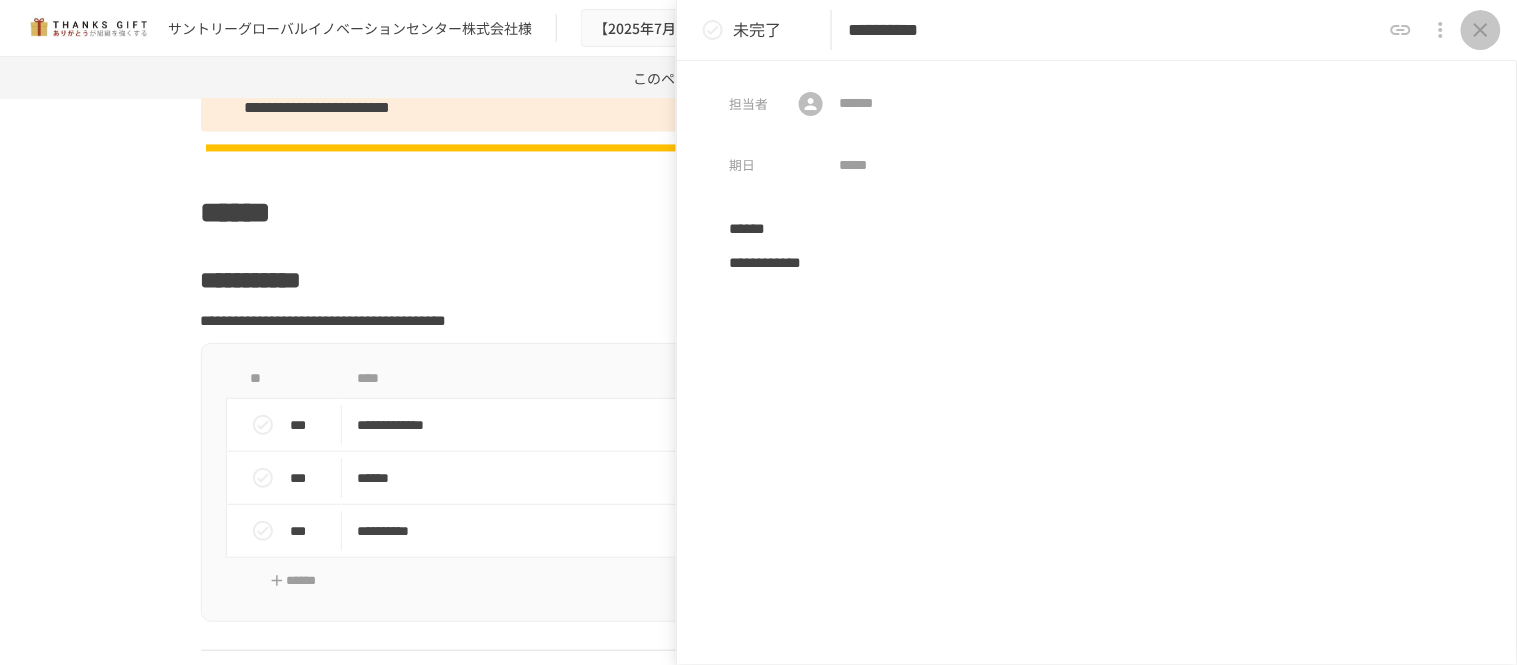 click 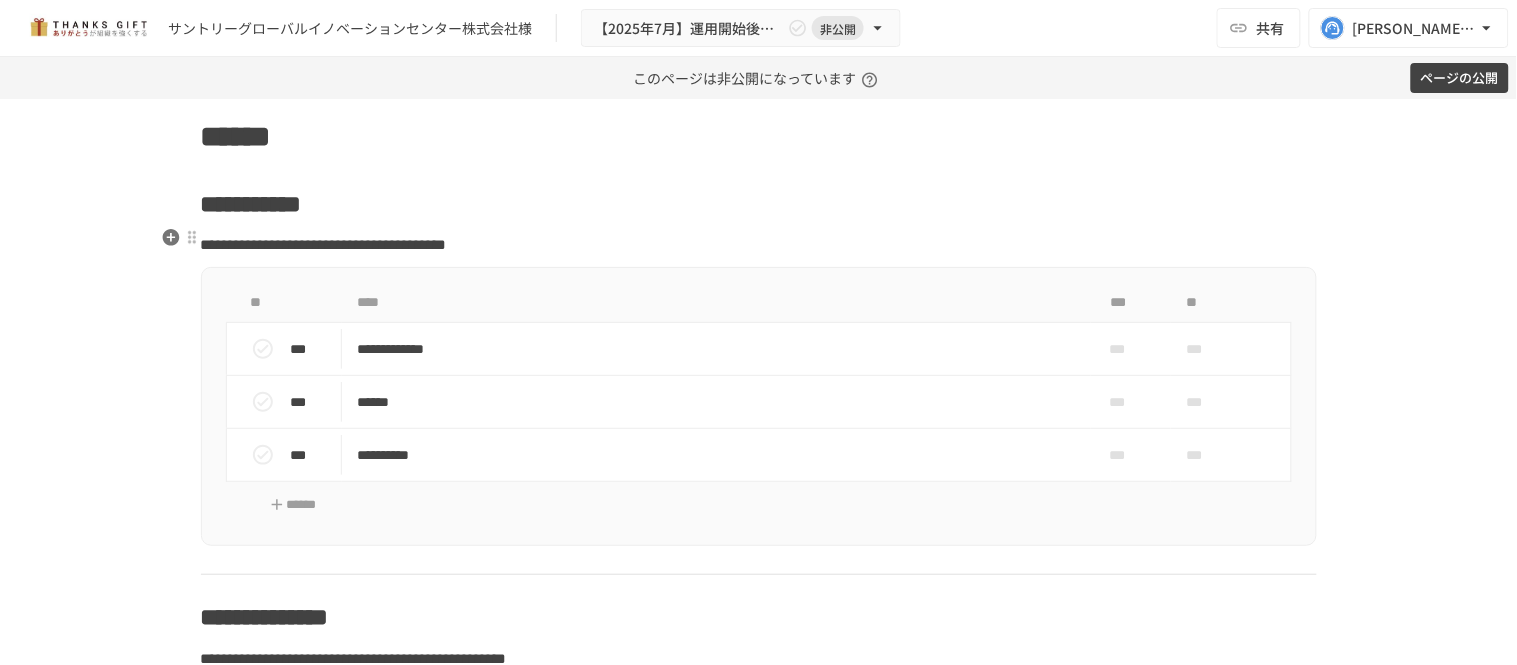 scroll, scrollTop: 8212, scrollLeft: 0, axis: vertical 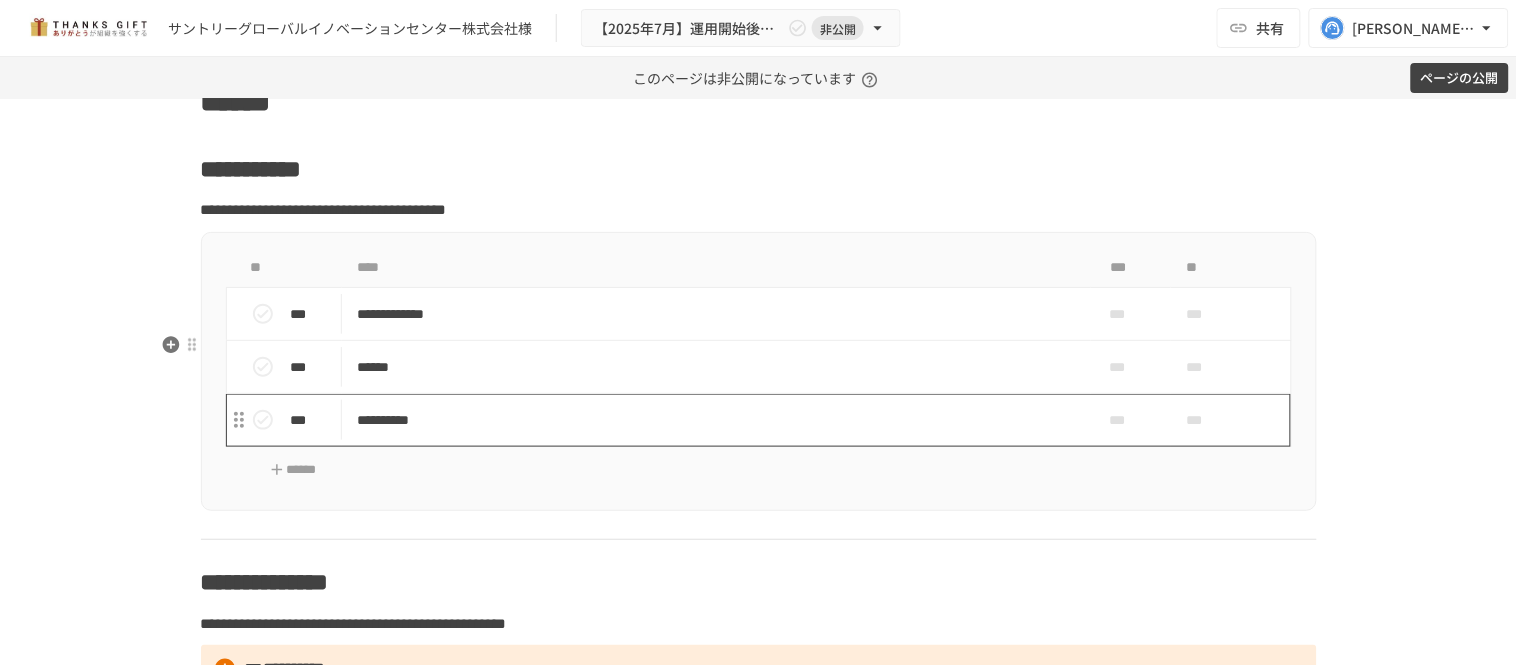 click on "**********" at bounding box center (716, 420) 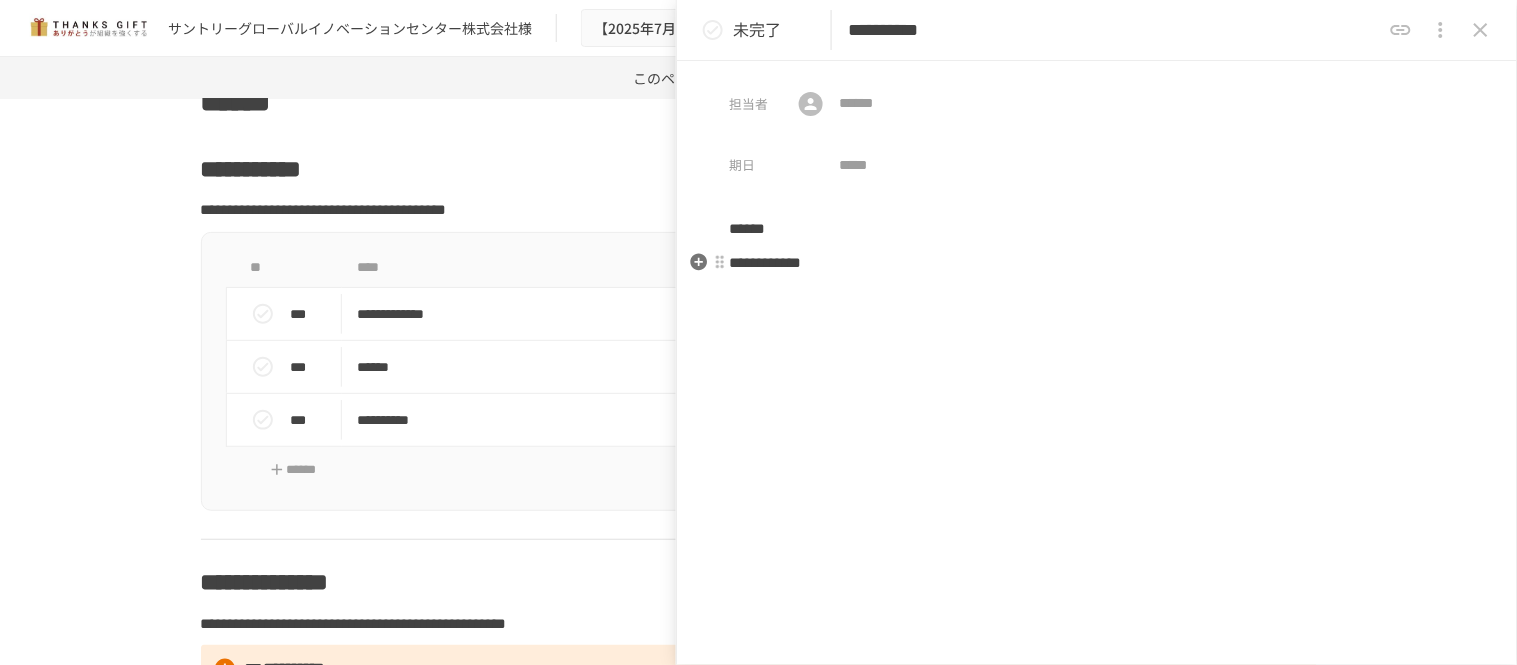 click on "**********" at bounding box center (1097, 263) 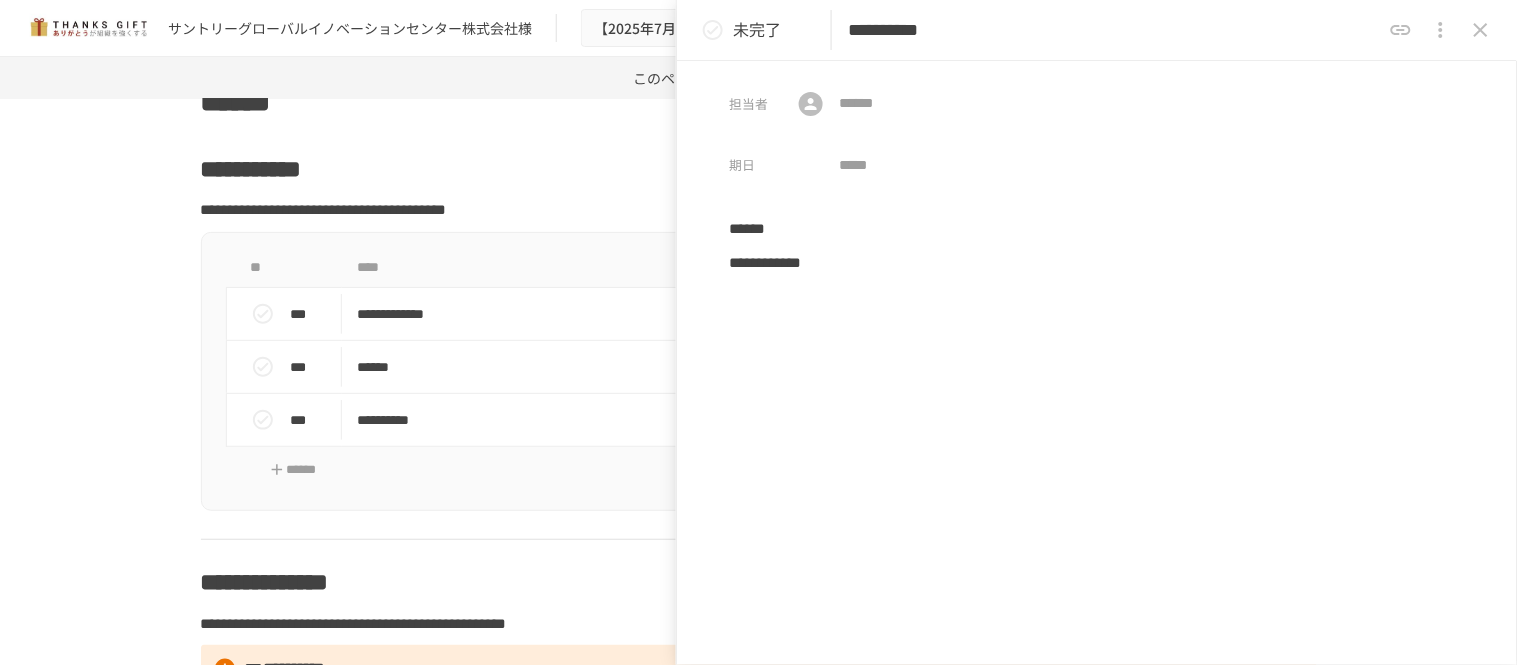 type 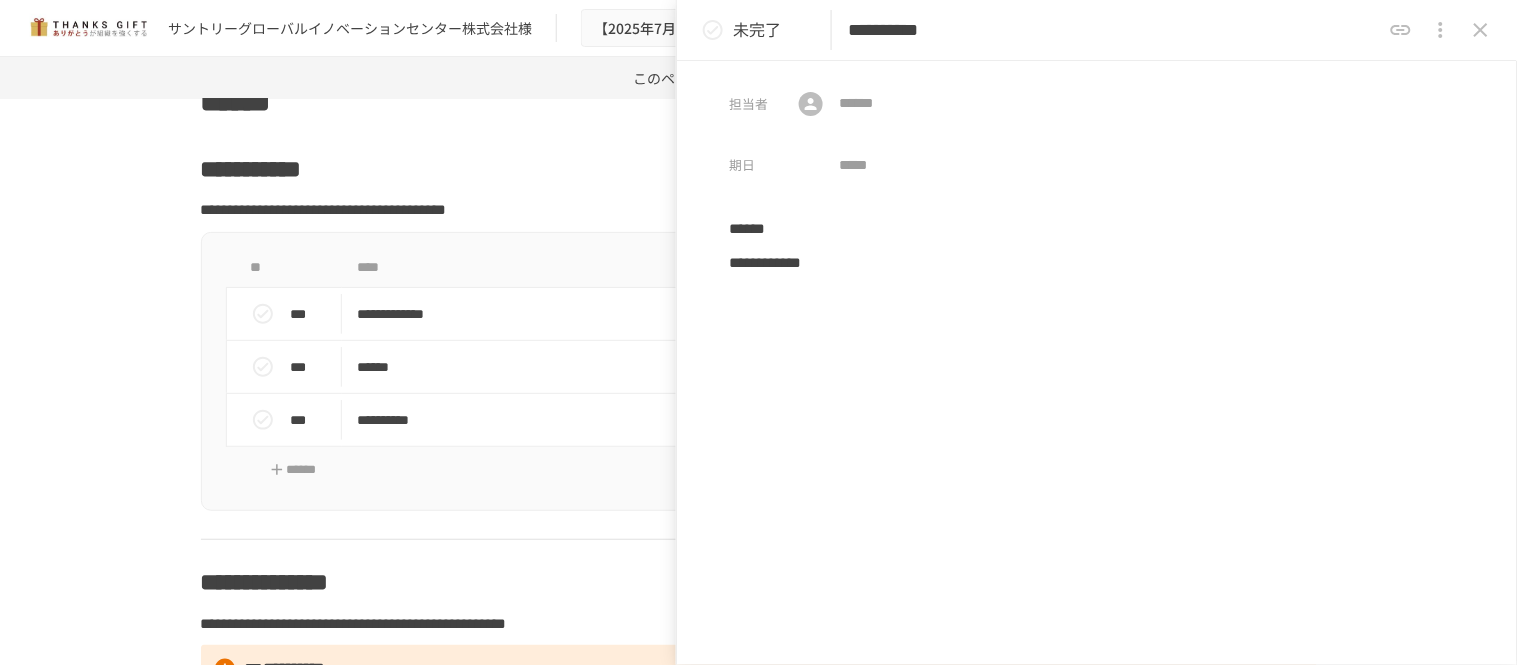click 